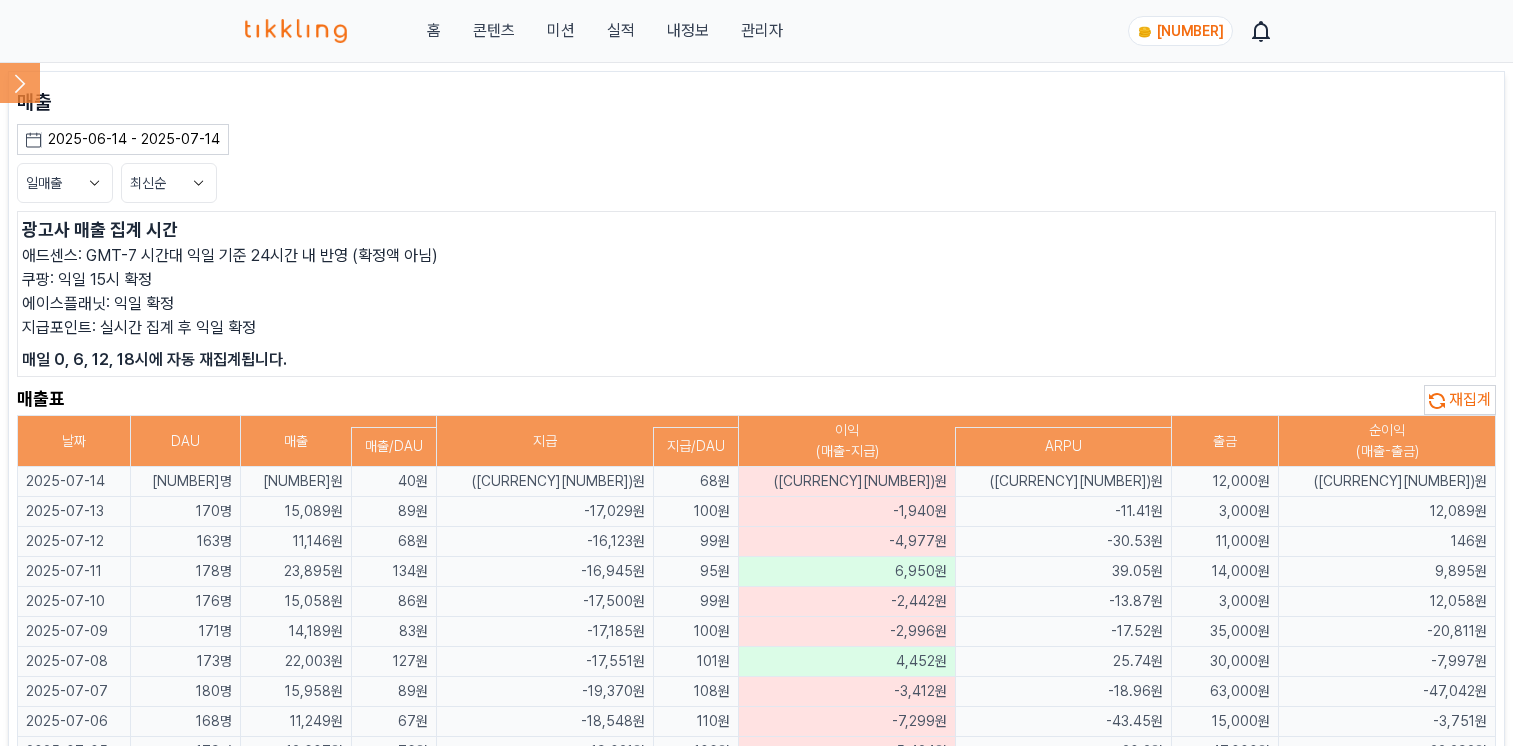 scroll, scrollTop: 0, scrollLeft: 0, axis: both 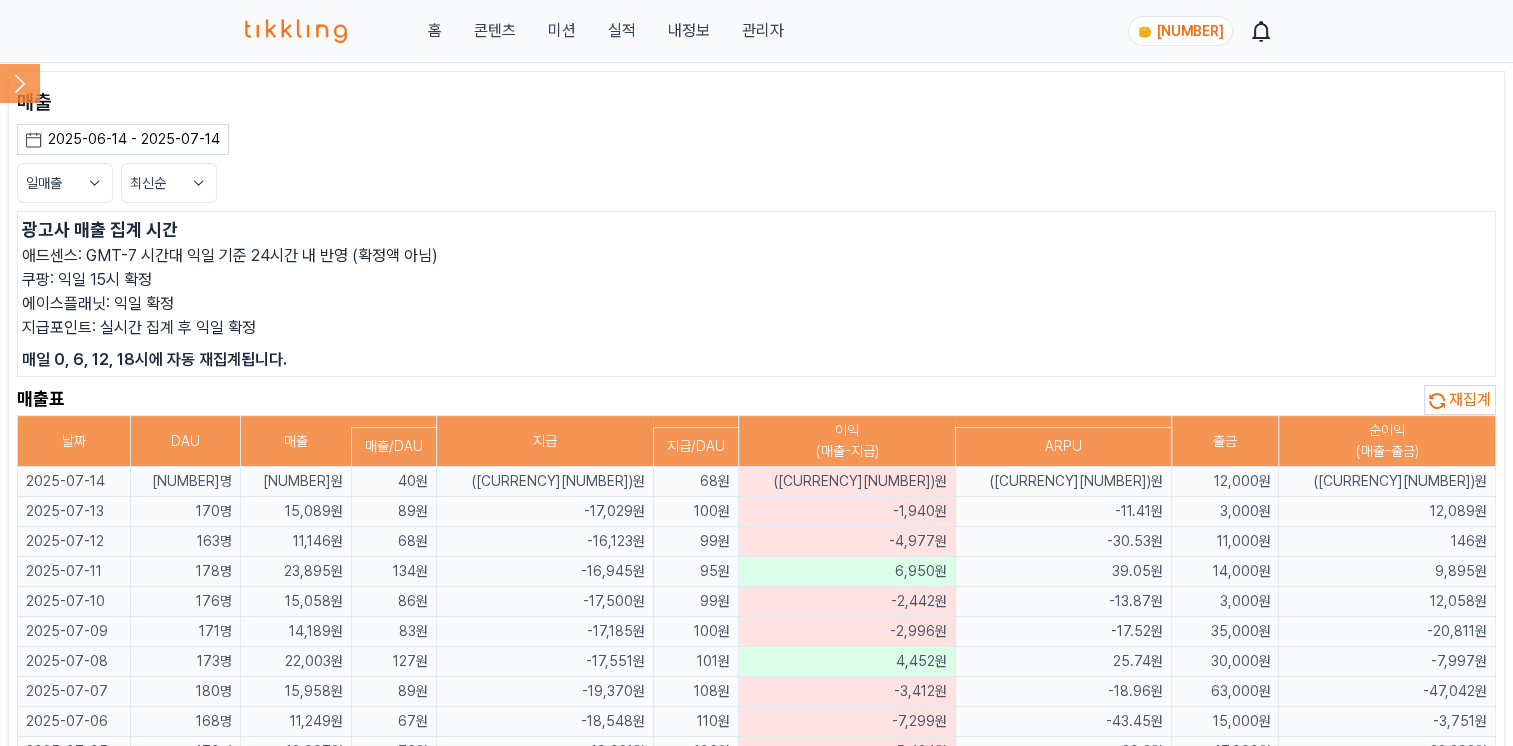 click 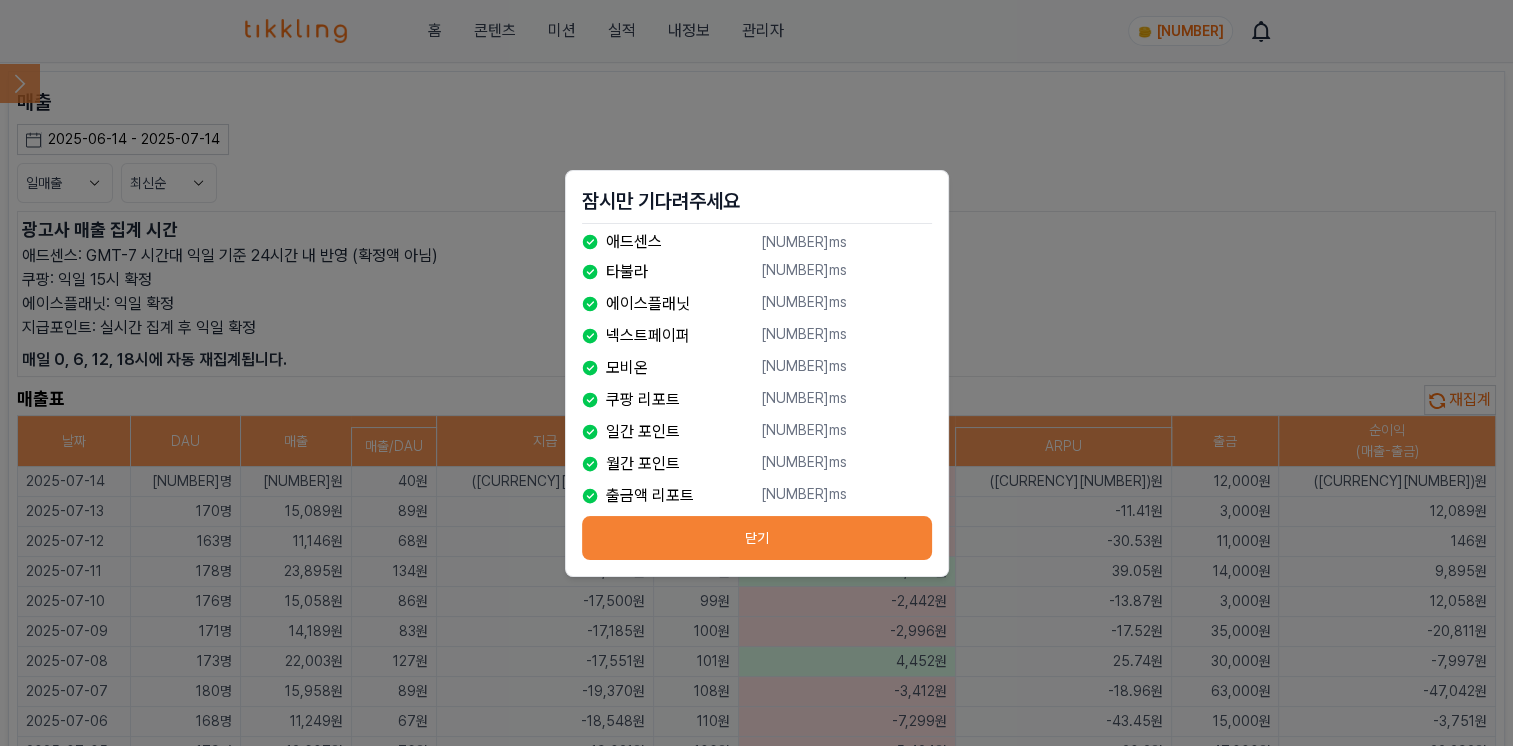 click on "닫기" at bounding box center [757, 538] 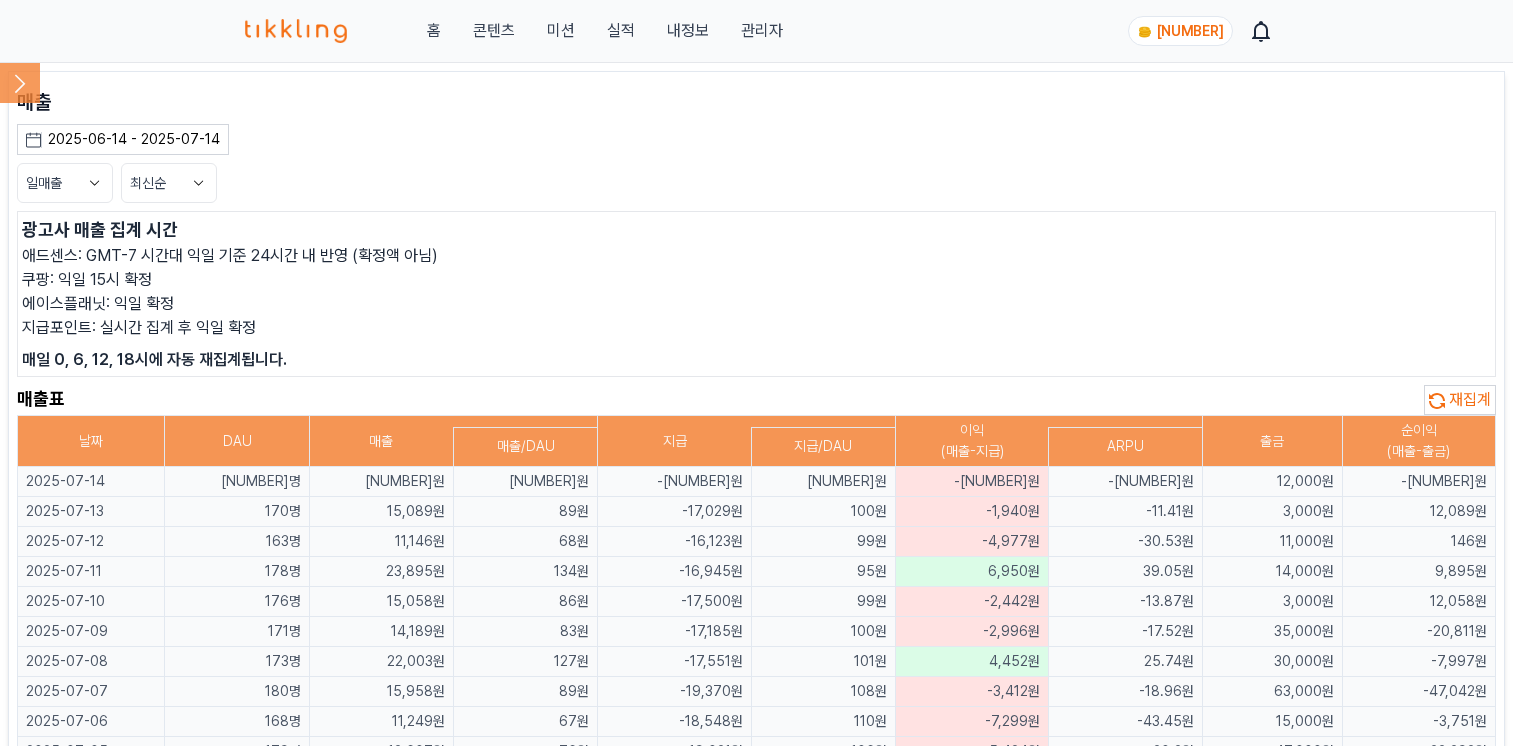 scroll, scrollTop: 0, scrollLeft: 0, axis: both 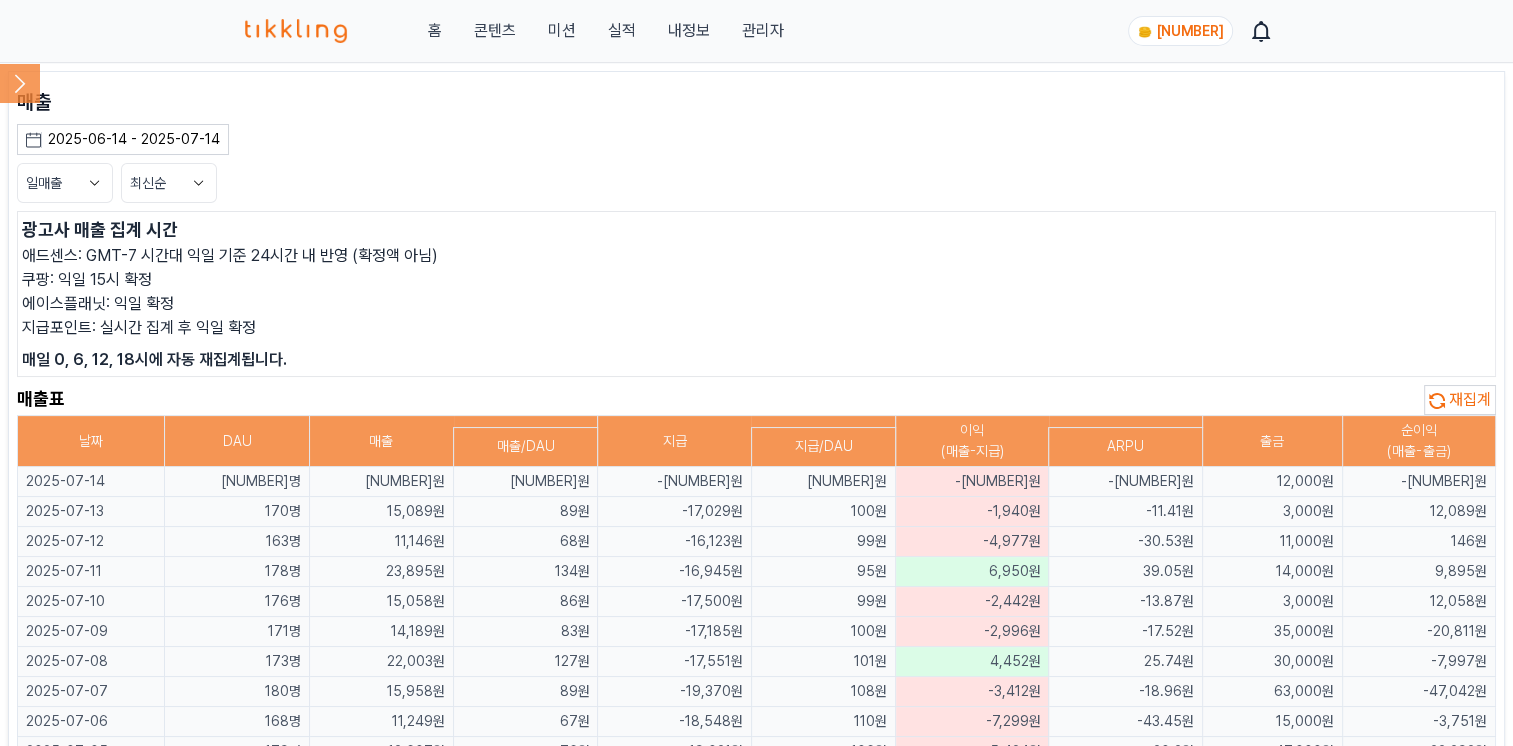 click on "매출     2025-06-14 - 2025-07-14   오늘 지난 7일 지난 30일 지난 60일 지난 90일 지난 1년     7월 2025           일 월 화 수 목 금 토       1 2 3 4 5 6 7 8 9 10 11 12 13 14 15 16 17 18 19 20 21 22 23 24 25 26 27 28 29 30 31         일매출       최신순       광고사 매출 집계 시간   애드센스: GMT-7 시간대 익일 기준 24시간 내 반영 (확정액 아님)   쿠팡: 익일 15시 확정   에이스플래닛: 익일 확정   지급포인트: 실시간 집계 후 익일 확정   매일 0, 6, 12, 18시에 자동 재집계됩니다.   매출표     재집계   날짜   DAU   매출     지급     이익 (매출-지급)     출금   순이익 (매출-출금)   매출/DAU   지급/DAU   ARPU 2025-07-14   144명   6,035원   42원   -10,219원   71원   -4,184원   -29.05원   12,000원   -5,965원 2025-07-13   170명   15,089원   89원   -17,029원   100원   -1,940원   -11.41원   3,000원   12,089원 2025-07-12   163명   11,146원   68원   -16,123원   99원" at bounding box center [756, 1293] 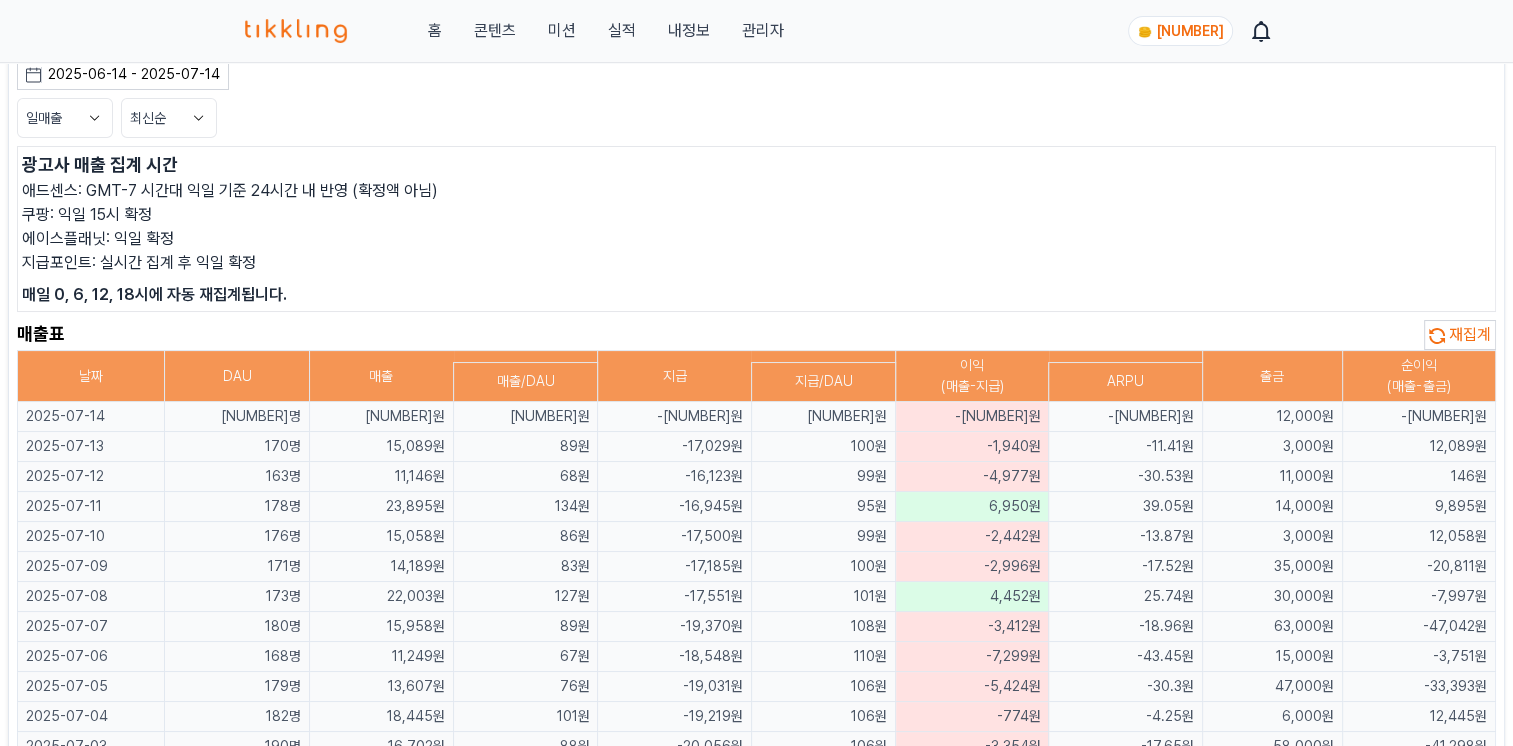 scroll, scrollTop: 100, scrollLeft: 0, axis: vertical 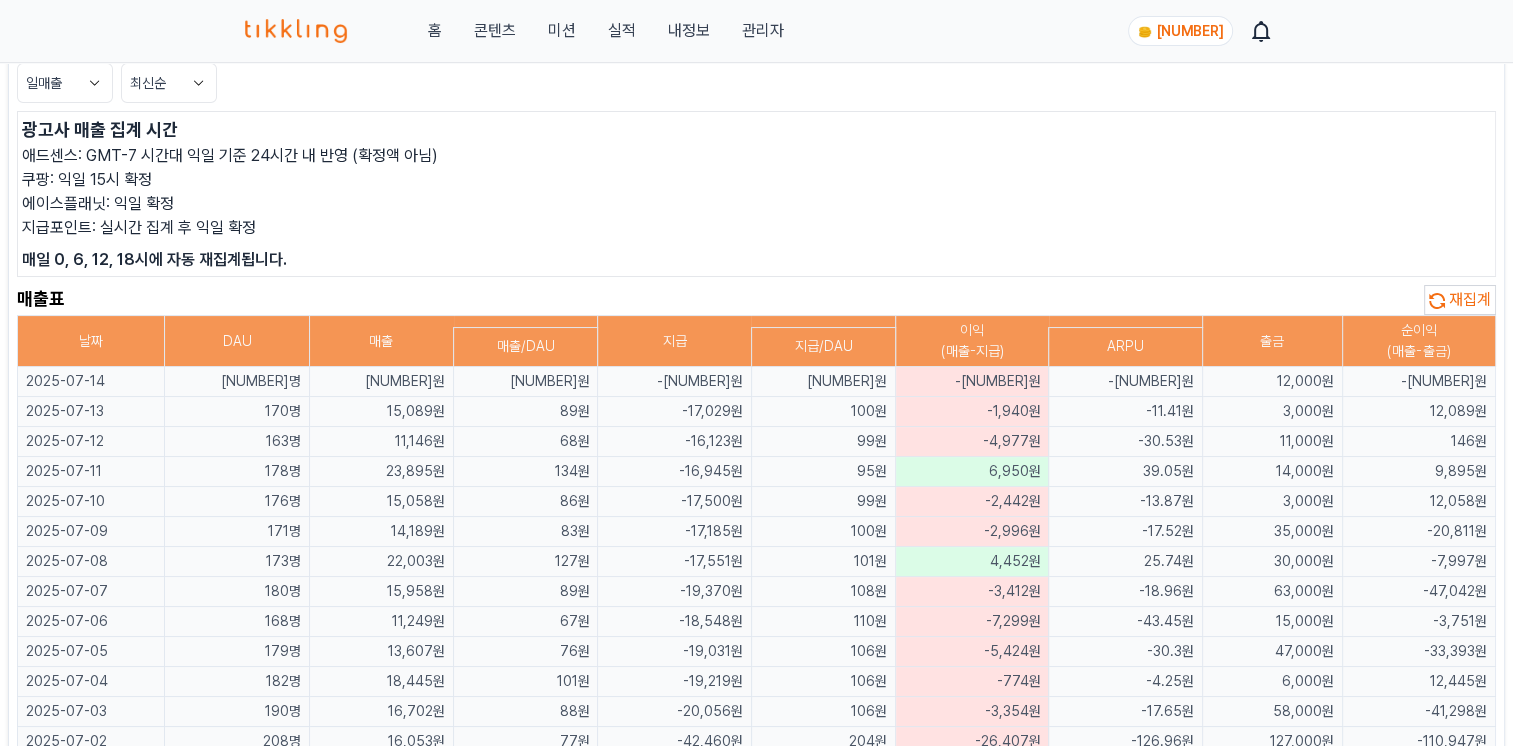 click 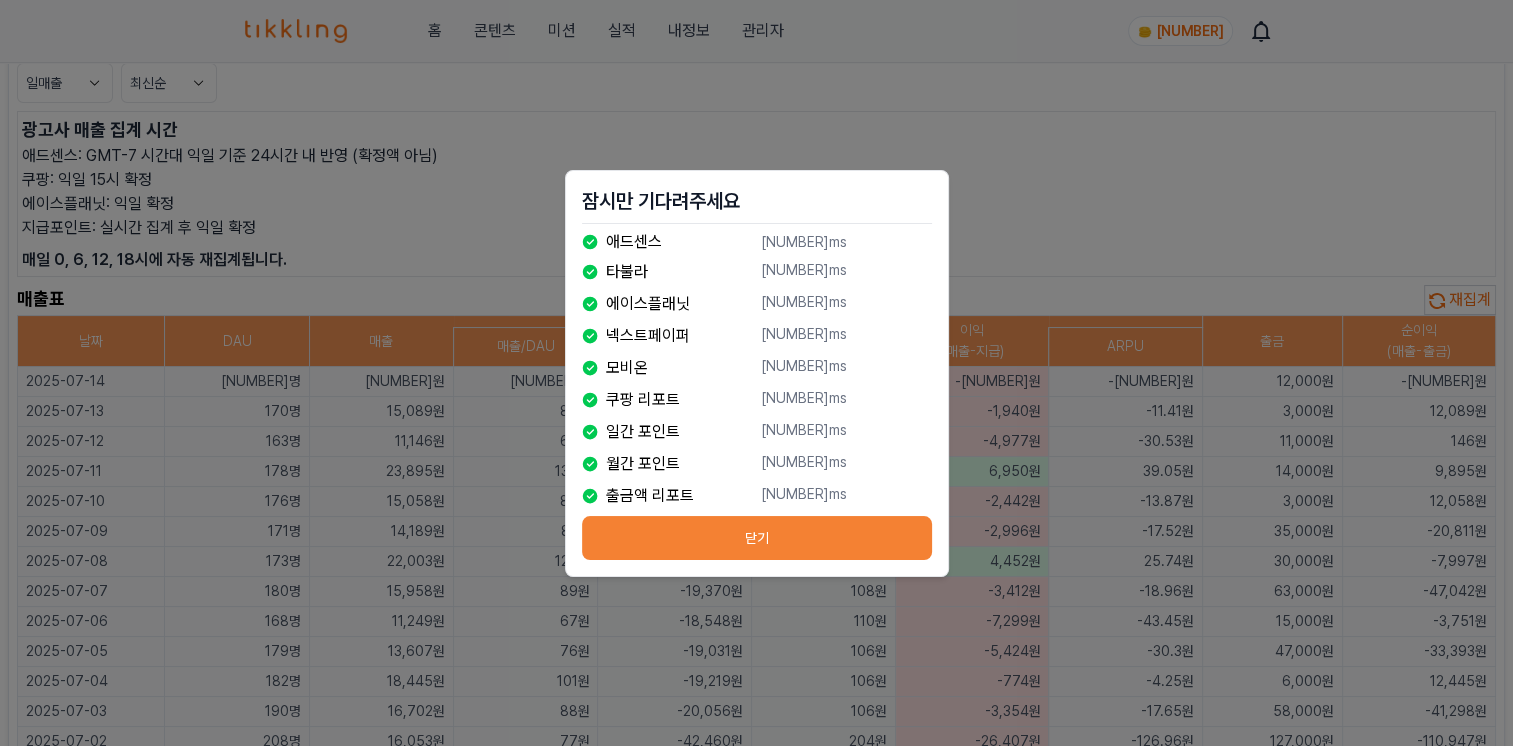 click on "닫기" at bounding box center (757, 538) 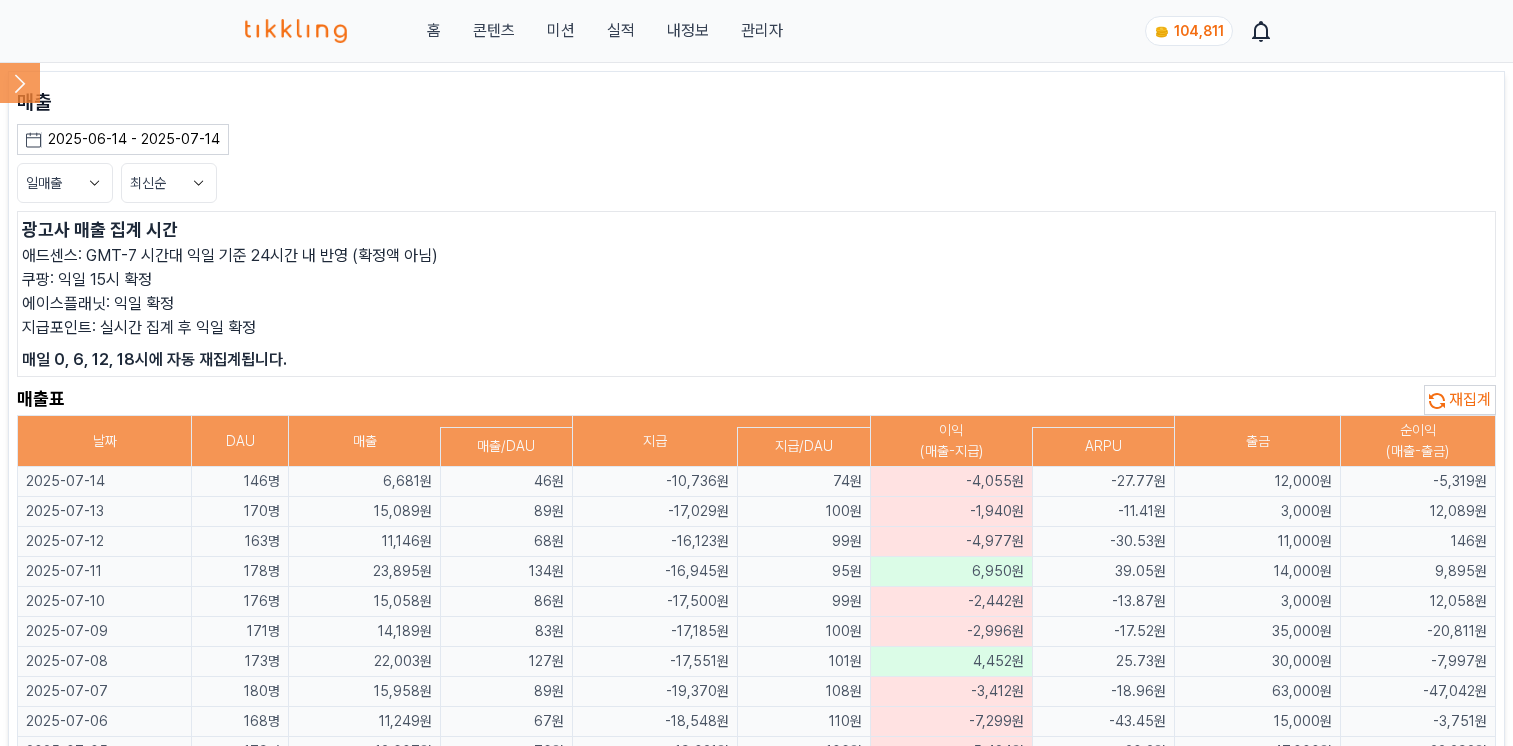 scroll, scrollTop: 100, scrollLeft: 0, axis: vertical 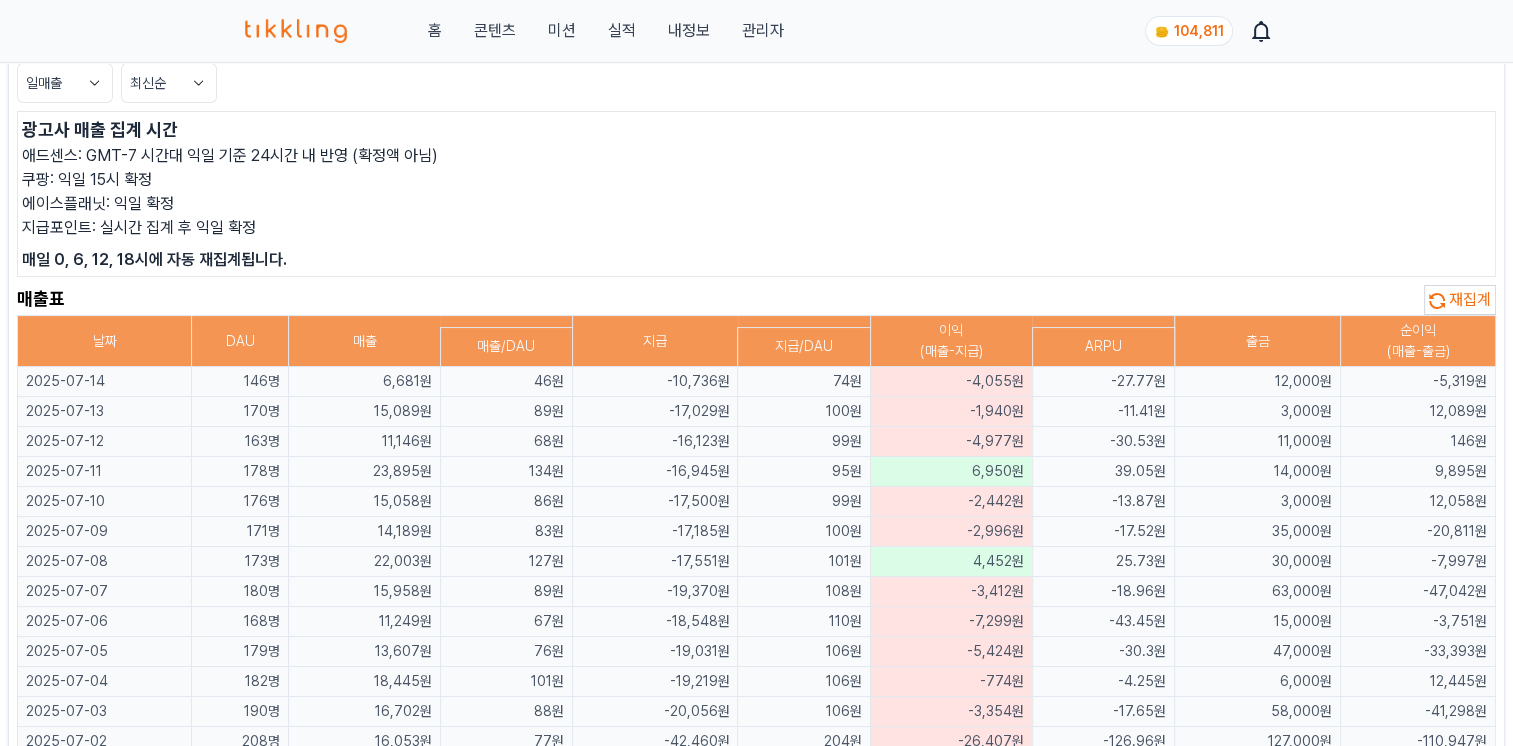click on "일매출       최신순" at bounding box center (756, 83) 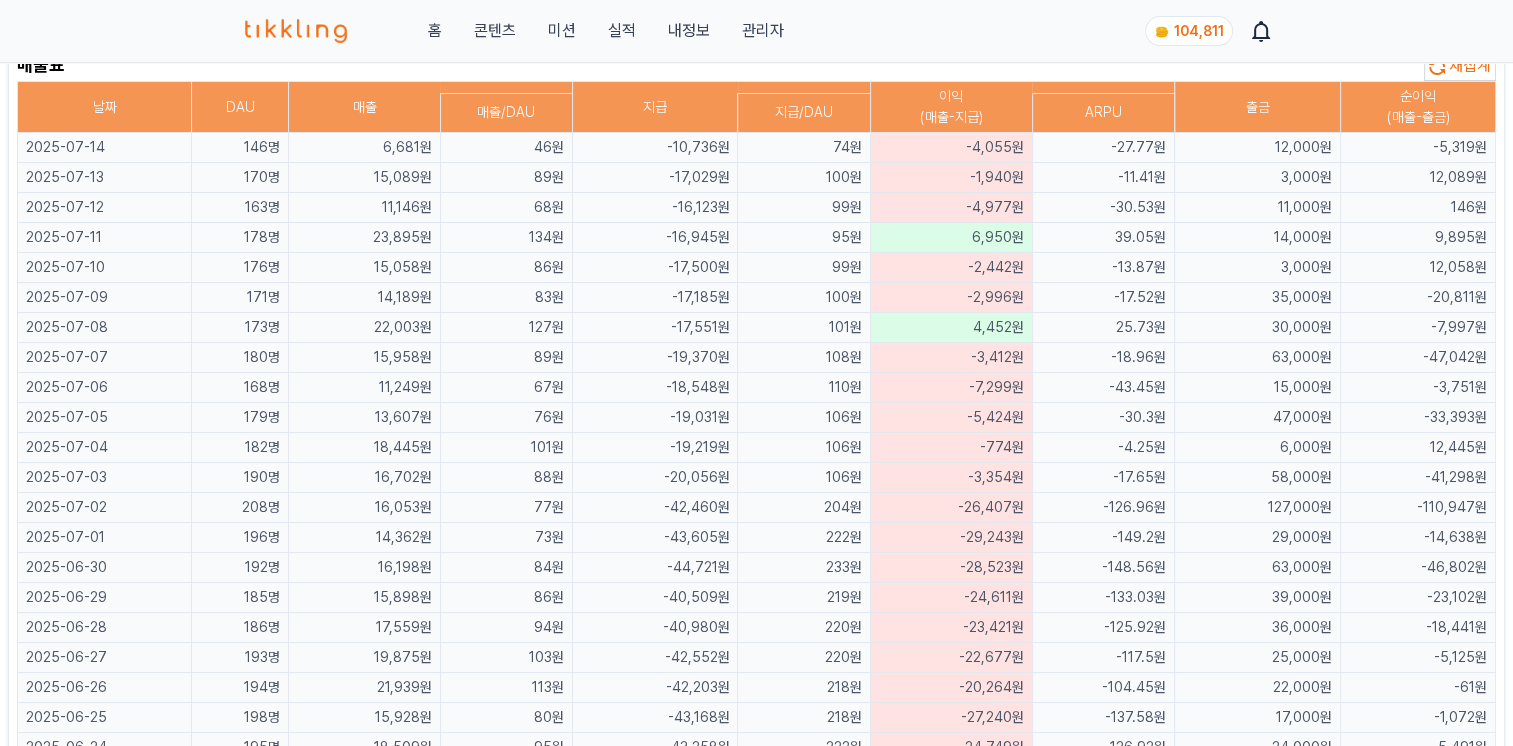 scroll, scrollTop: 300, scrollLeft: 0, axis: vertical 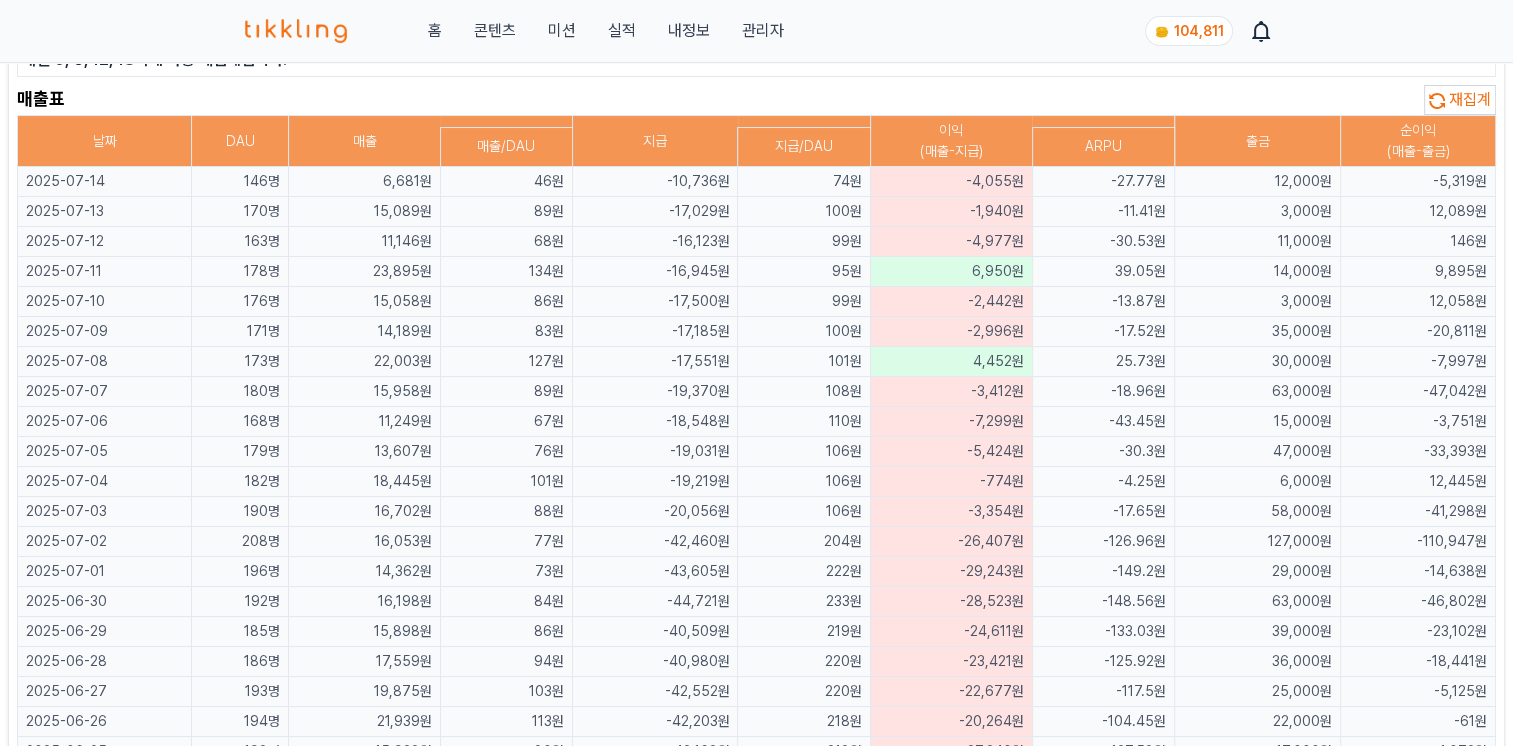 click on "재집계" at bounding box center [1470, 99] 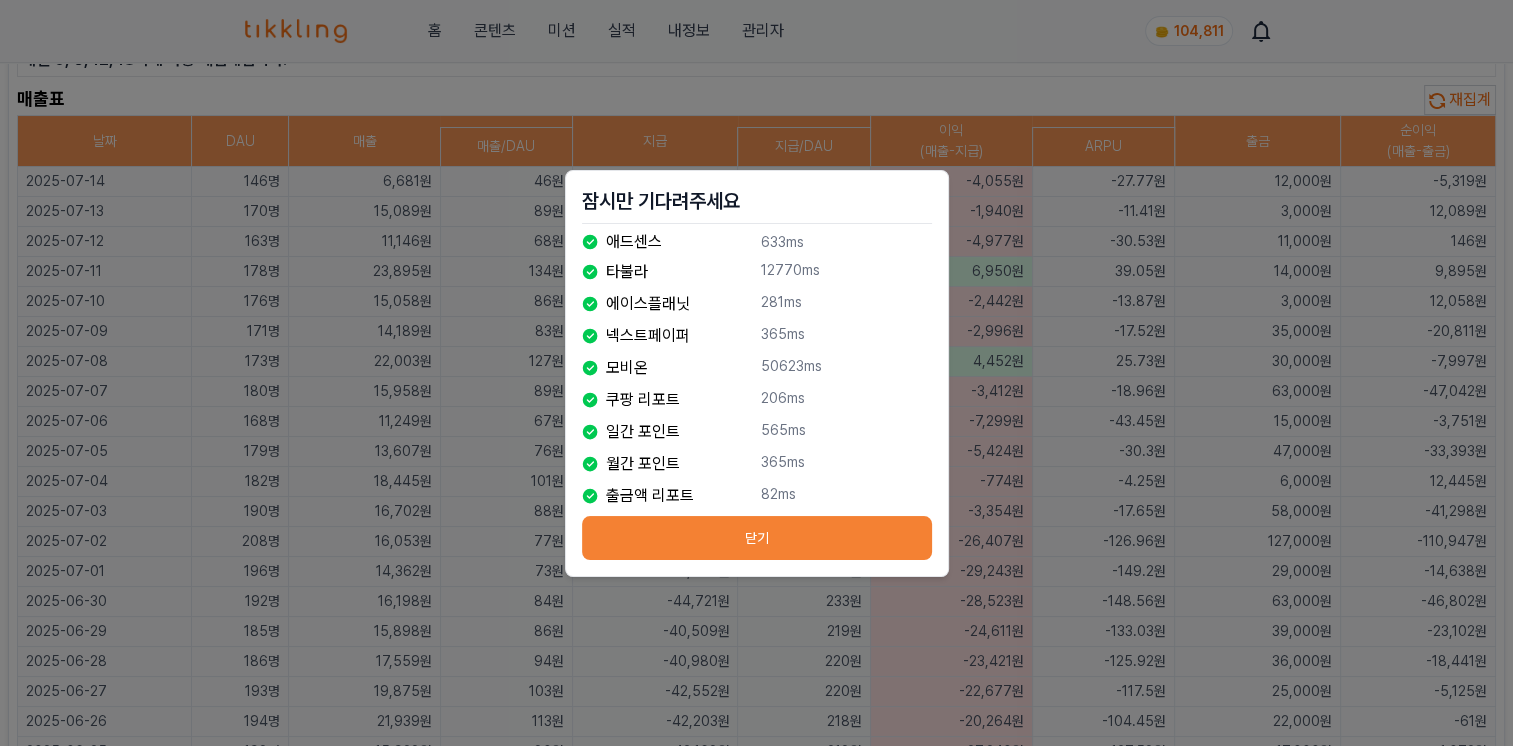 click on "닫기" at bounding box center [757, 538] 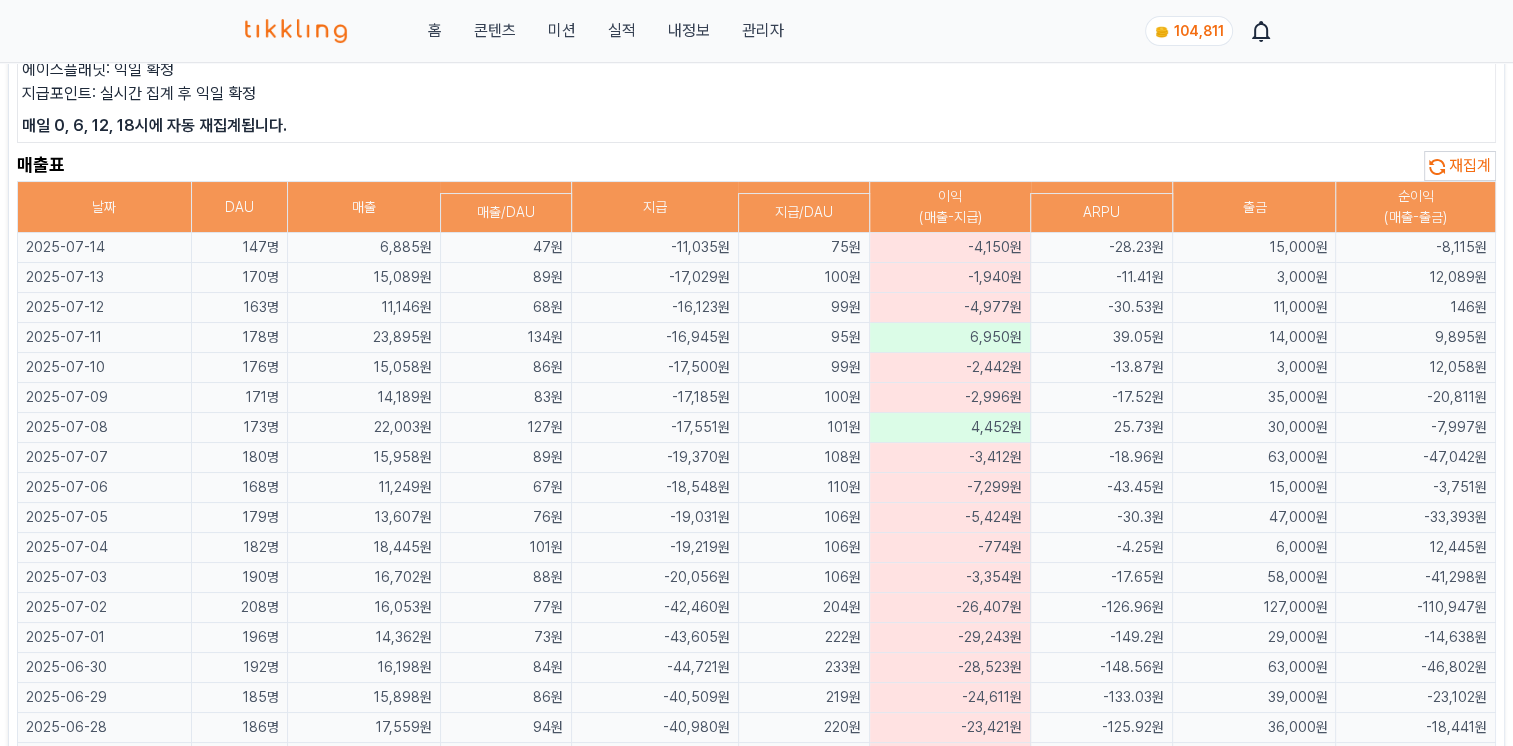 scroll, scrollTop: 200, scrollLeft: 0, axis: vertical 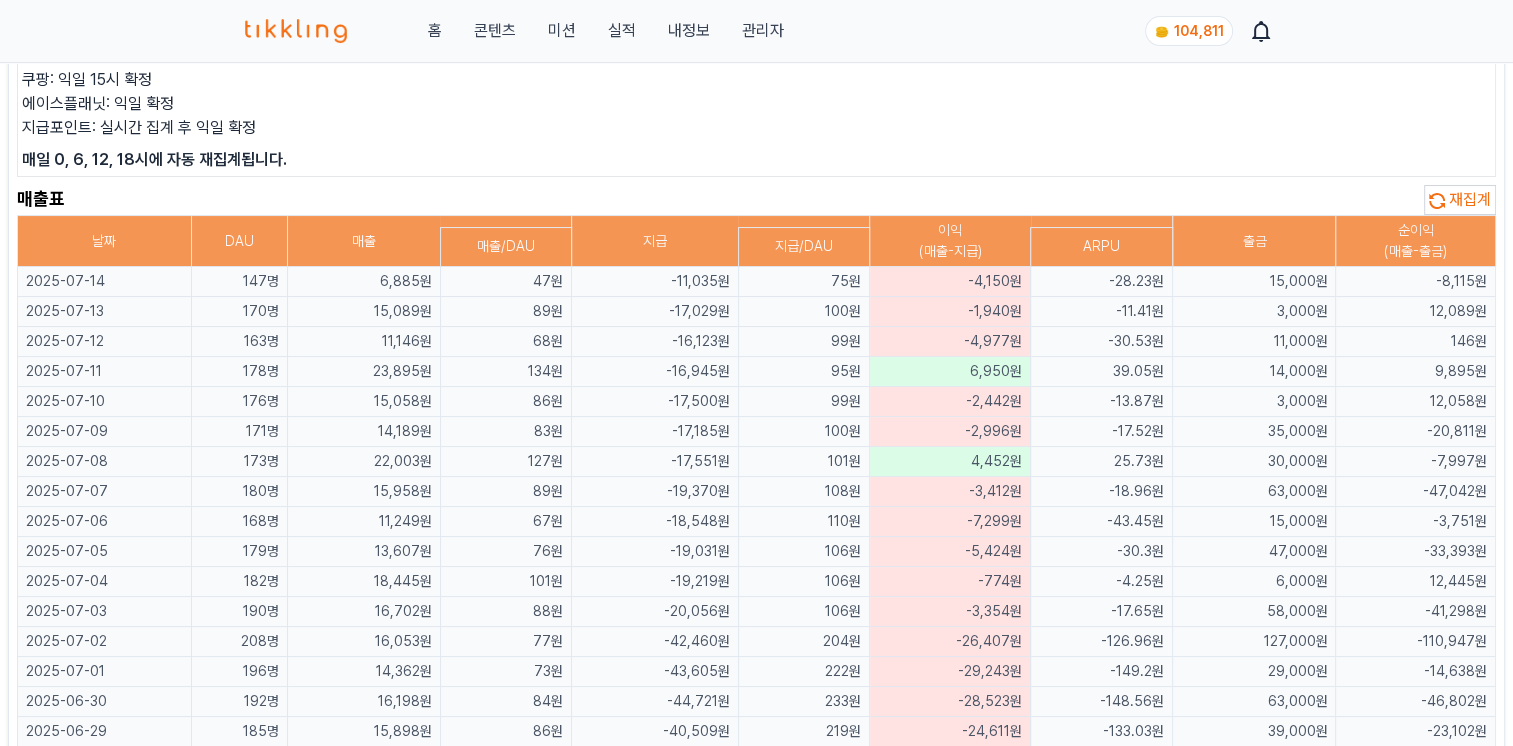 click on "재집계" at bounding box center (1470, 199) 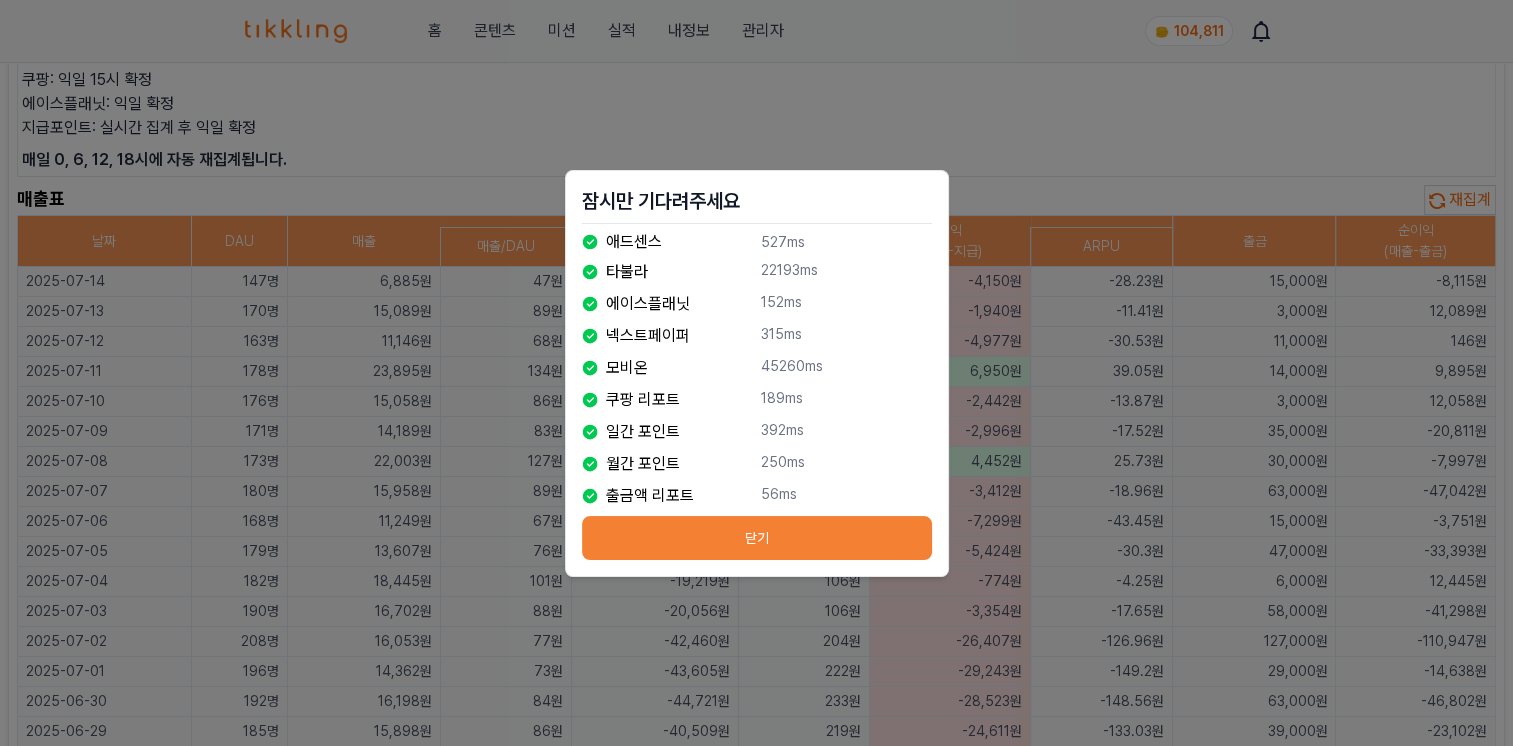 click on "닫기" at bounding box center (757, 538) 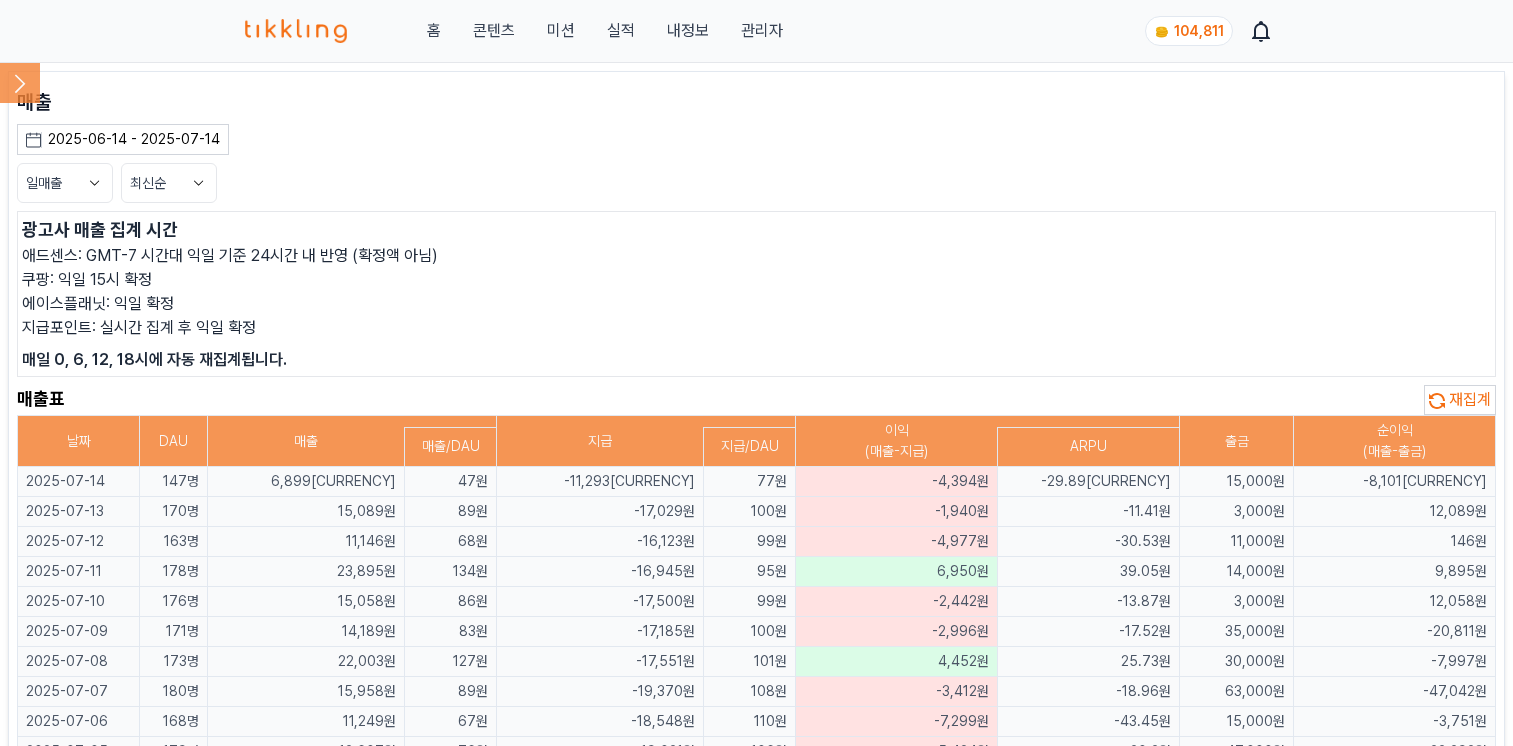 scroll, scrollTop: 200, scrollLeft: 0, axis: vertical 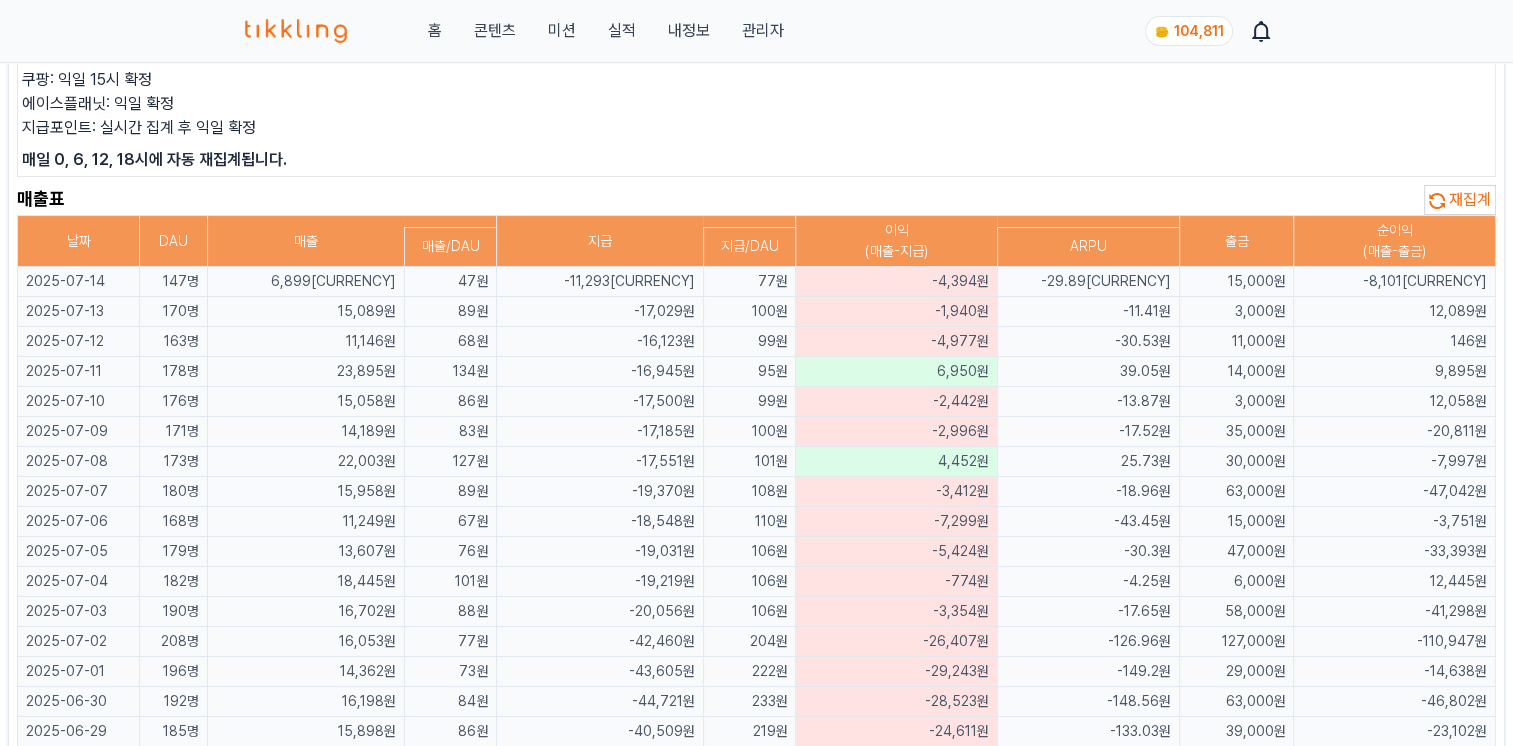 click on "매일 0, 6, 12, 18시에 자동 재집계됩니다." at bounding box center (756, 160) 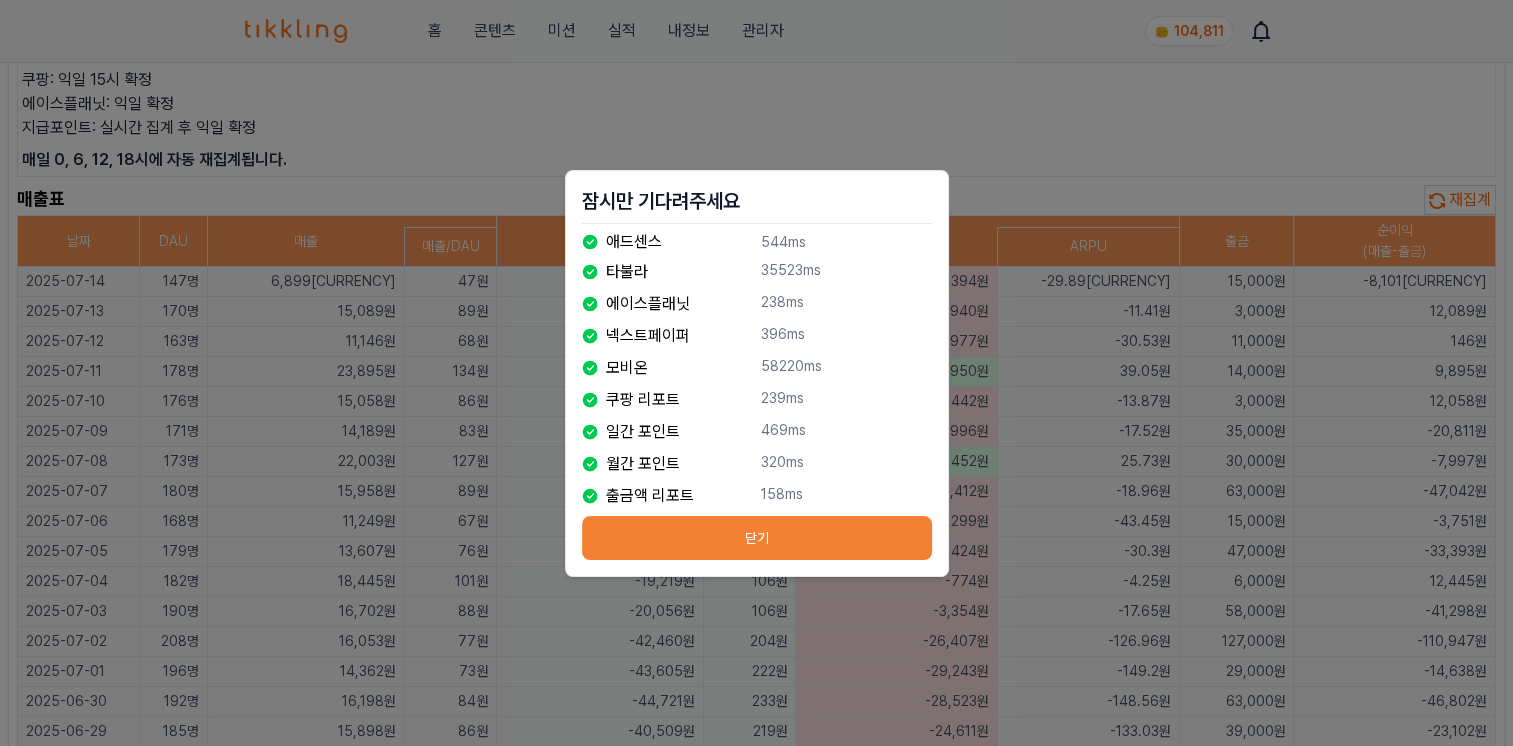 click on "닫기" at bounding box center [757, 538] 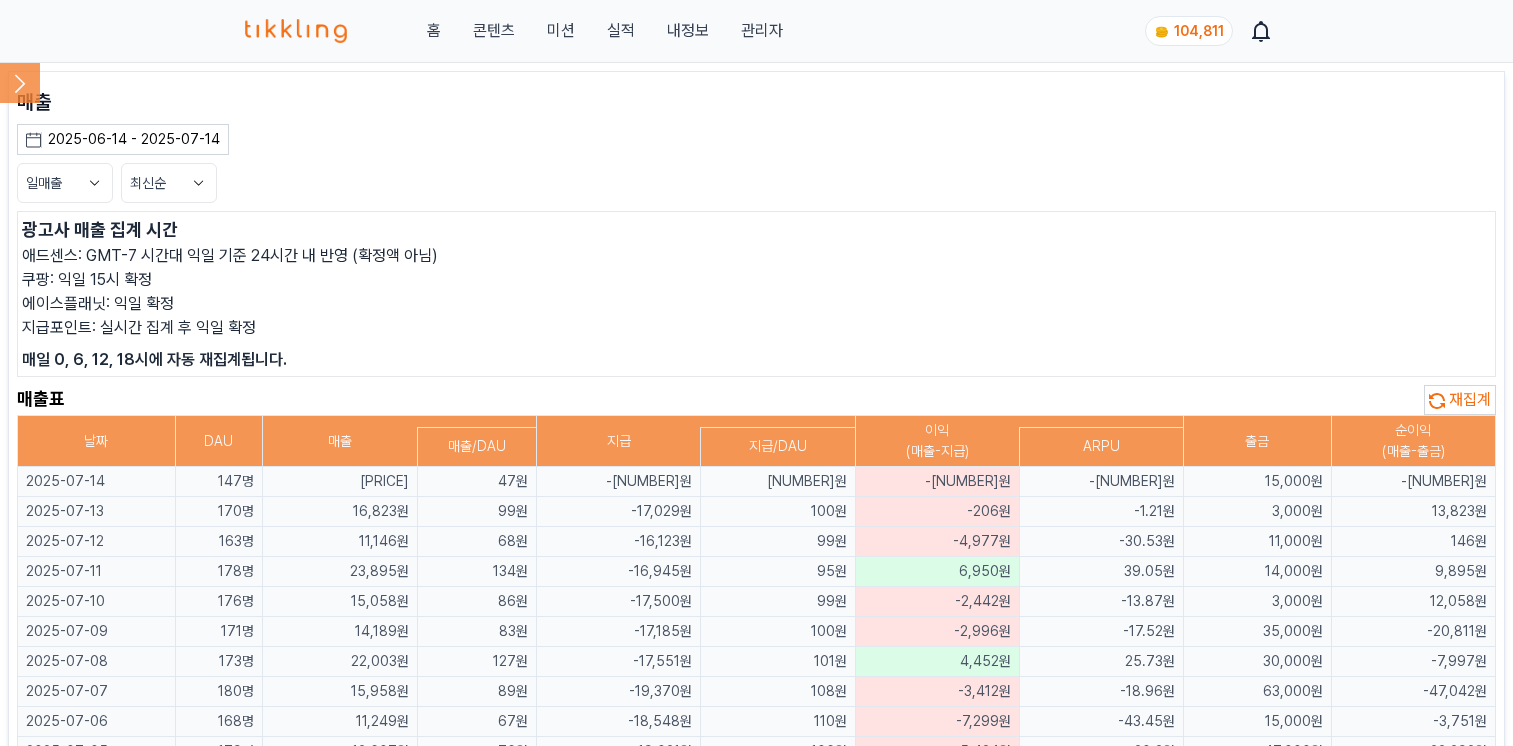 scroll, scrollTop: 200, scrollLeft: 0, axis: vertical 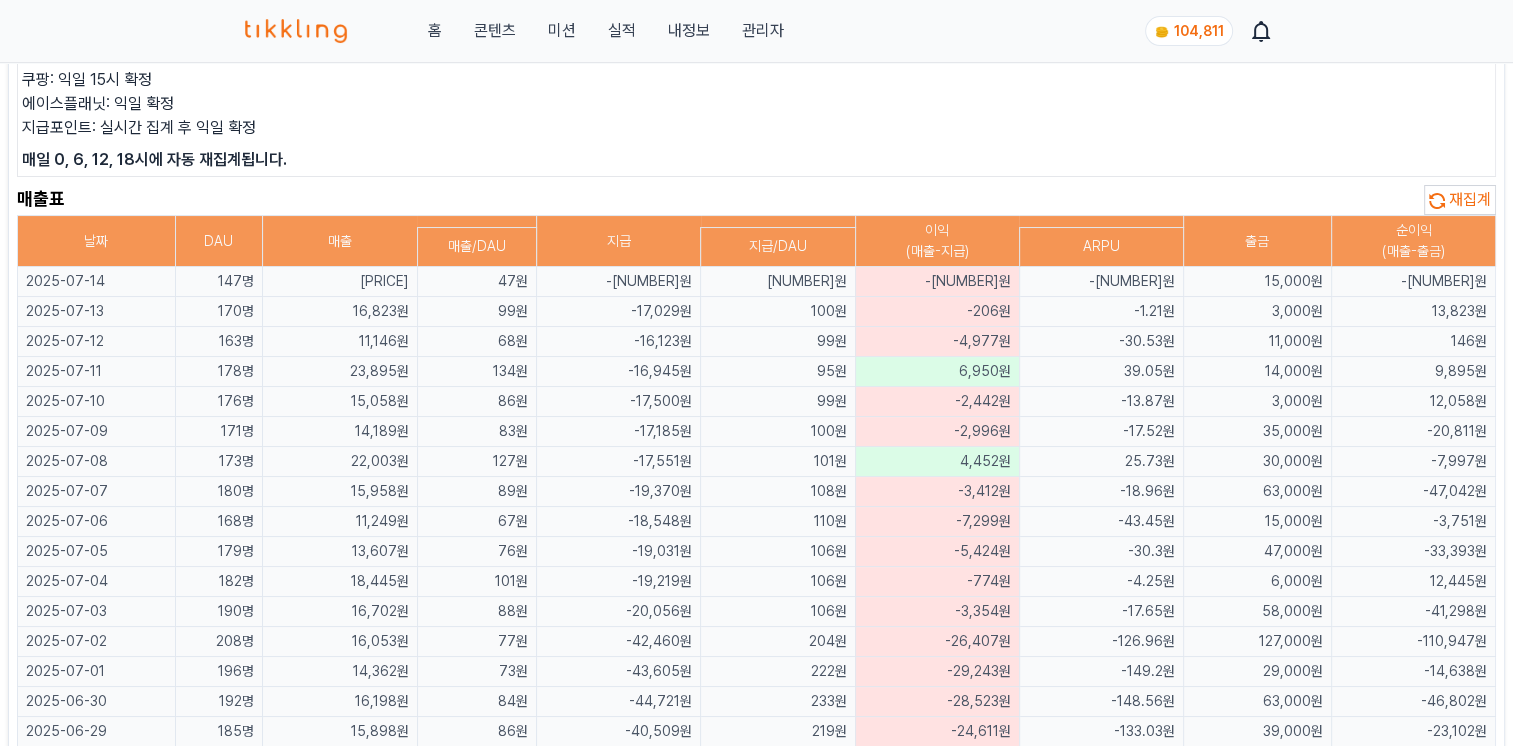 click on "광고사 매출 집계 시간   애드센스: GMT-7 시간대 익일 기준 24시간 내 반영 (확정액 아님)   쿠팡: 익일 15시 확정   에이스플래닛: 익일 확정   지급포인트: 실시간 집계 후 익일 확정   매일 0, 6, 12, 18시에 자동 재집계됩니다." at bounding box center [756, 94] 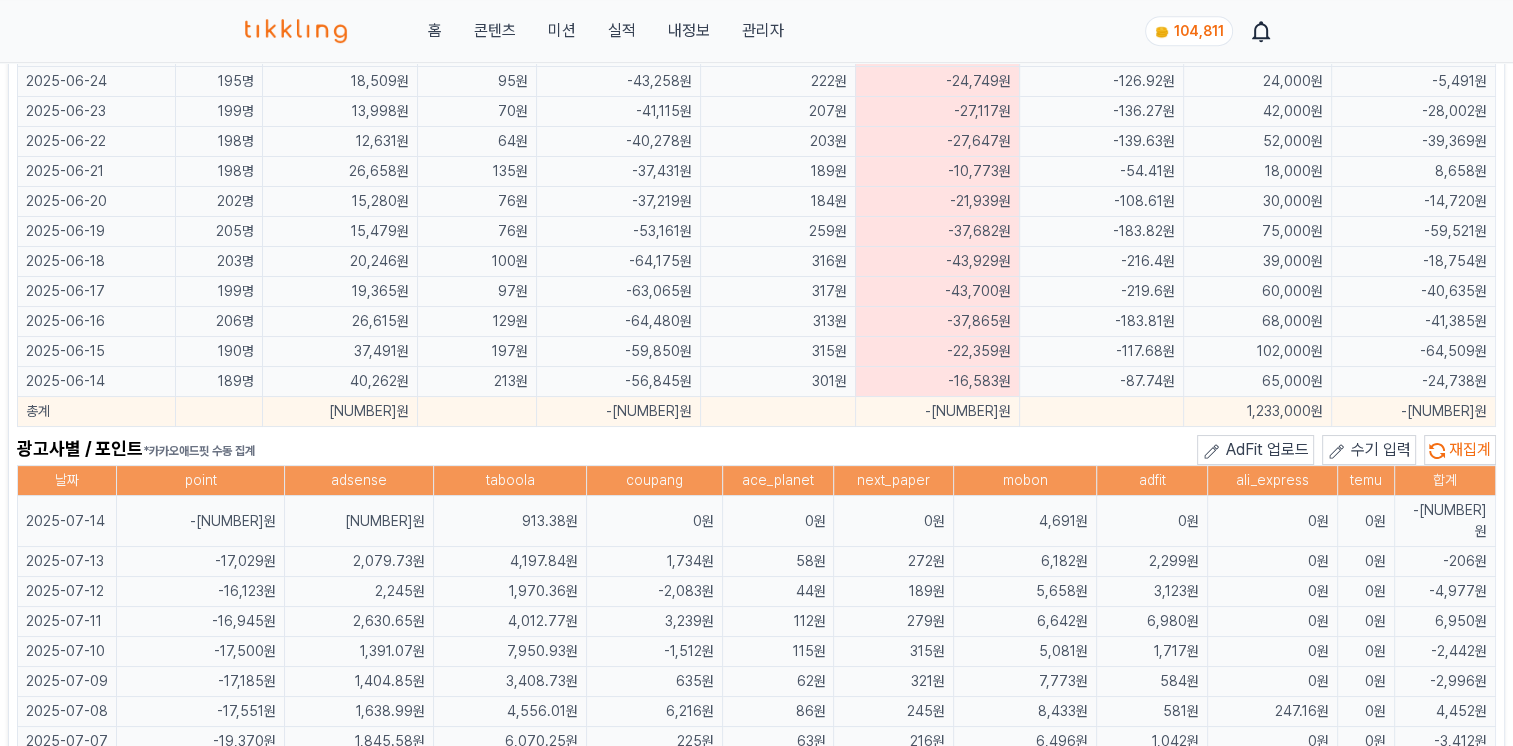 scroll, scrollTop: 1200, scrollLeft: 0, axis: vertical 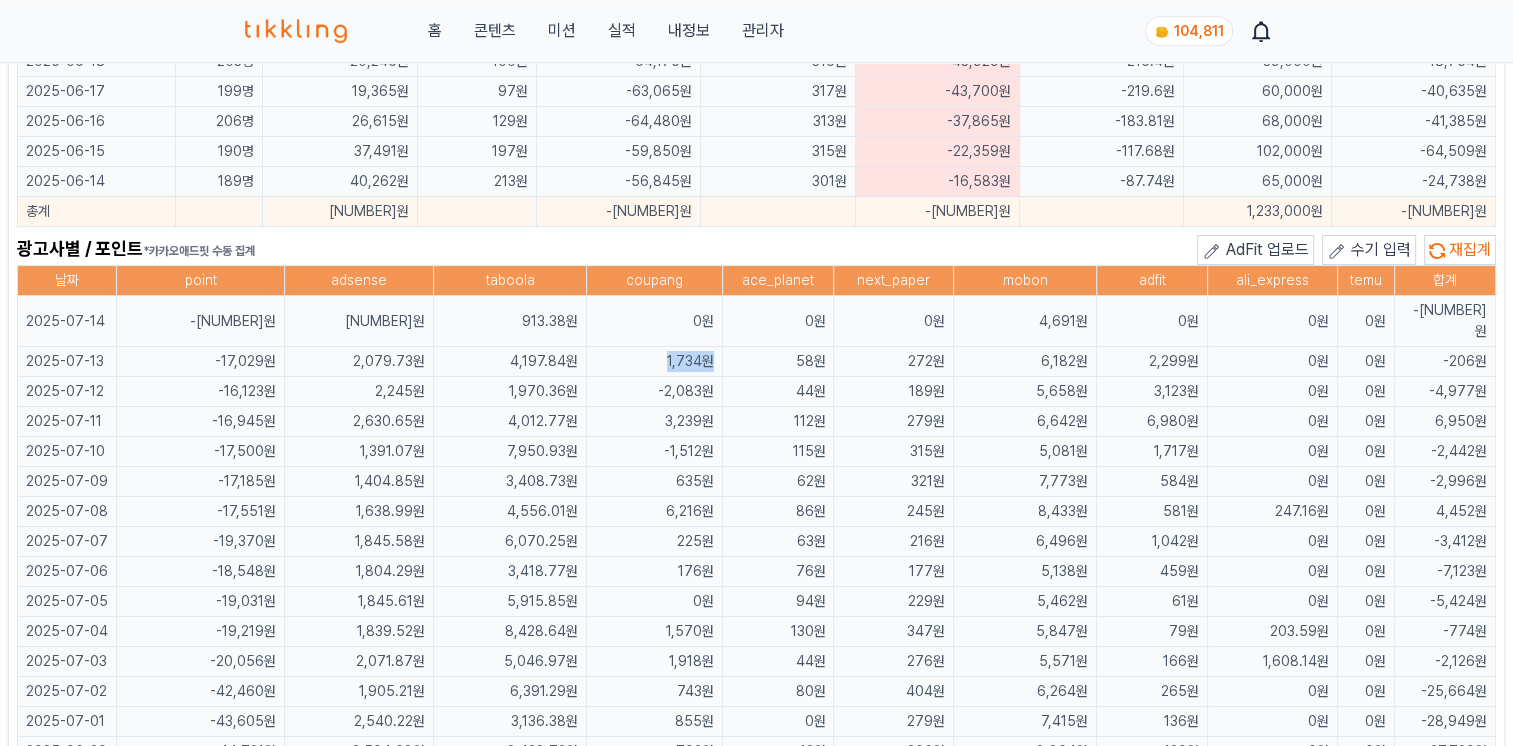 drag, startPoint x: 632, startPoint y: 336, endPoint x: 720, endPoint y: 340, distance: 88.09086 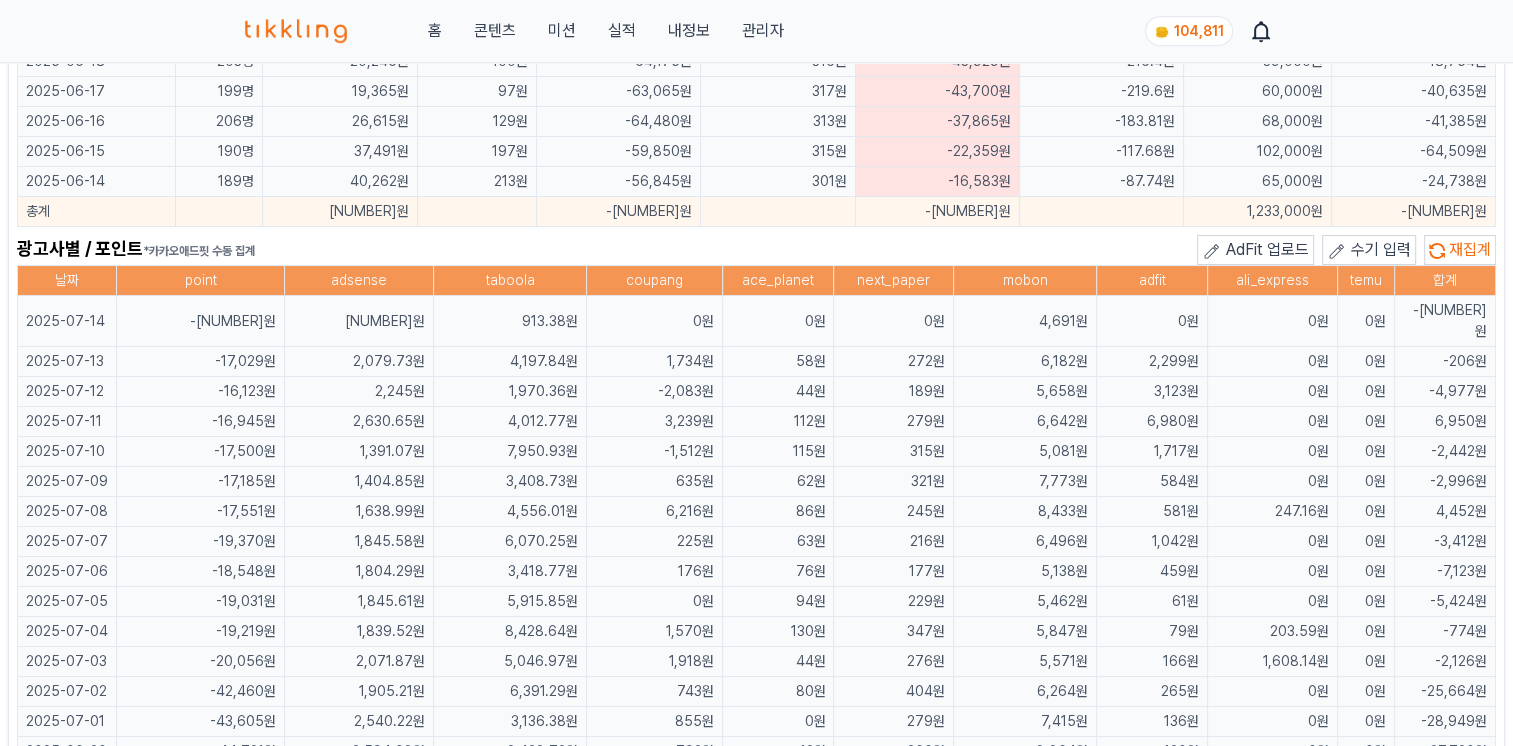 drag, startPoint x: 720, startPoint y: 340, endPoint x: 693, endPoint y: 230, distance: 113.265175 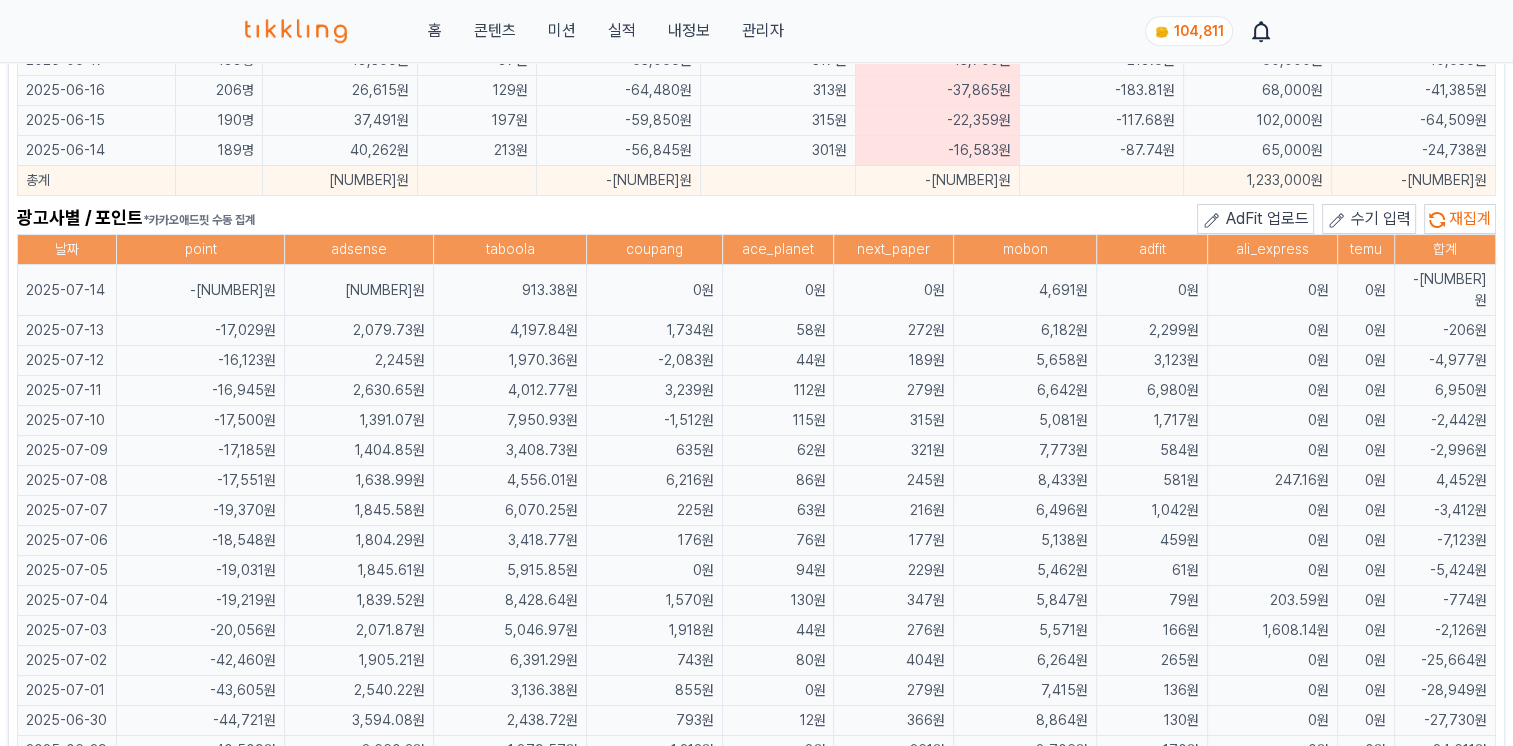 scroll, scrollTop: 1300, scrollLeft: 0, axis: vertical 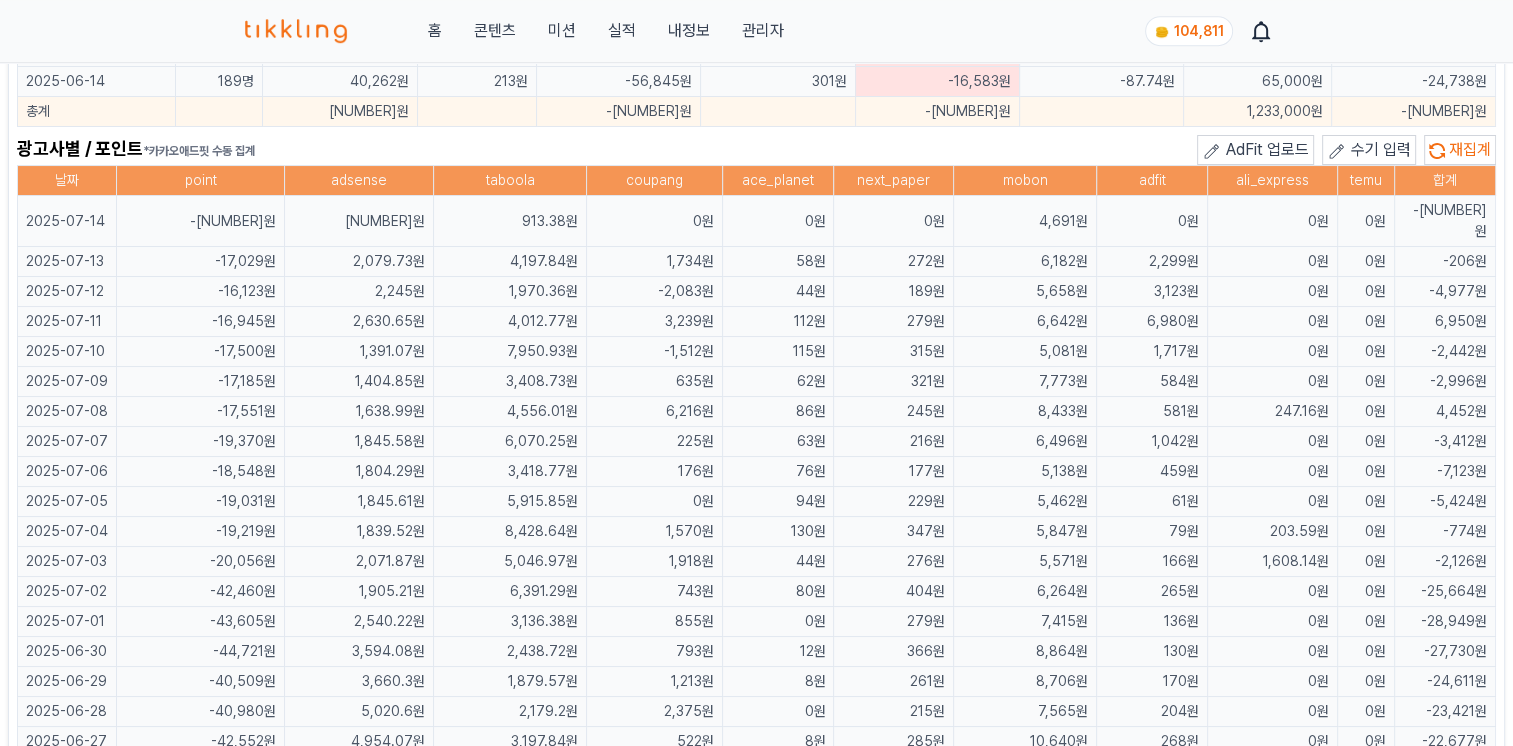 click on "광고사별 / 포인트  *카카오애드핏 수동 집계     AdFit 업로드     수기 입력     재집계" at bounding box center (756, 150) 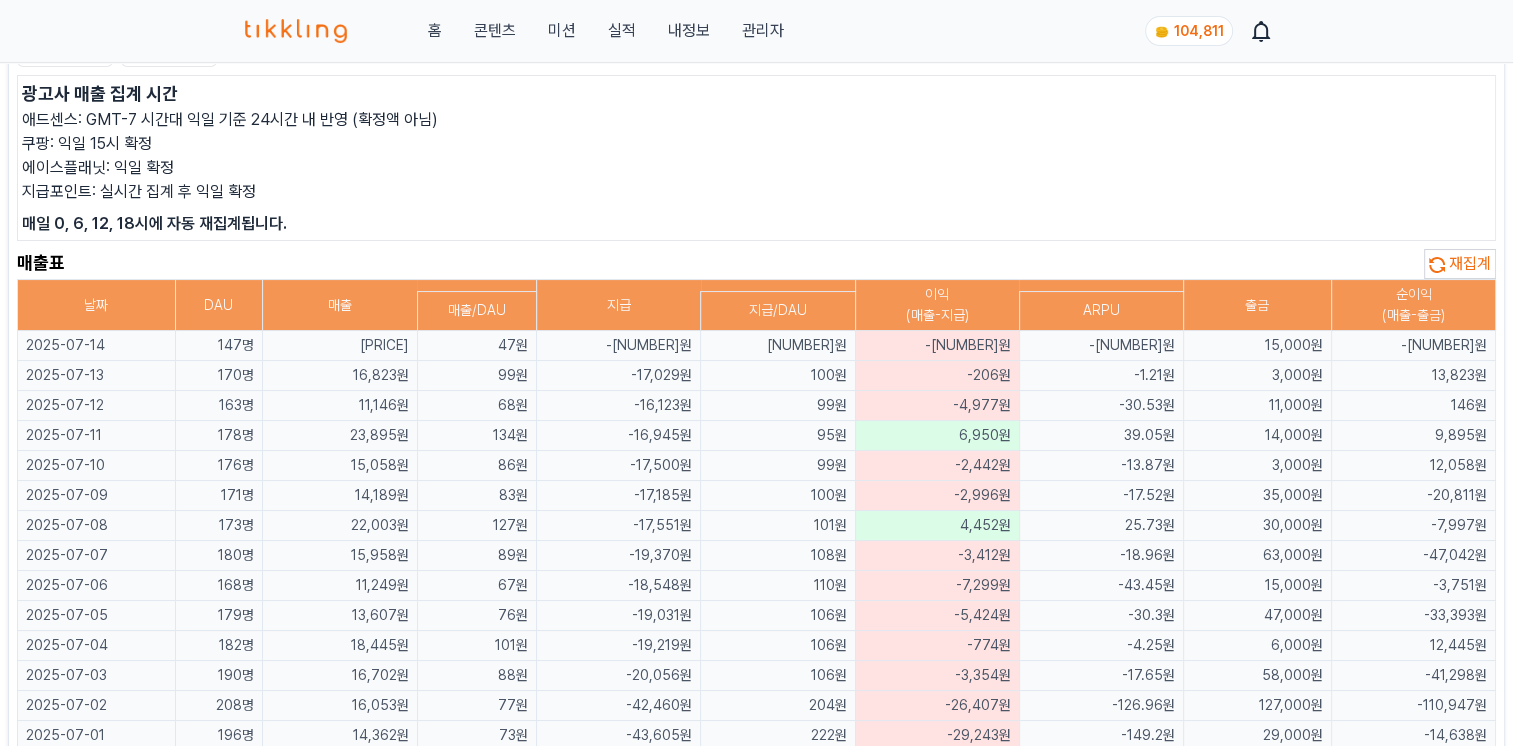 scroll, scrollTop: 0, scrollLeft: 0, axis: both 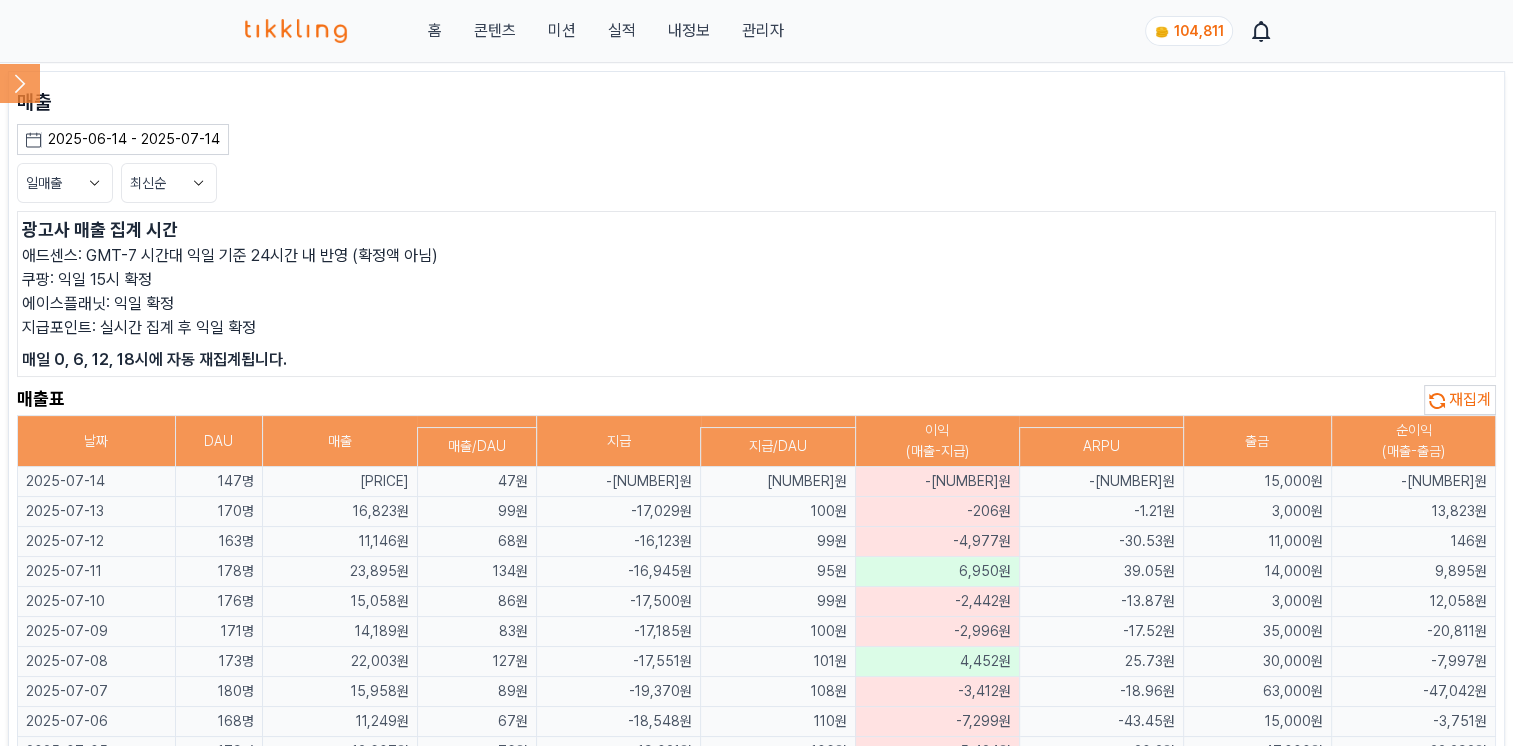 click 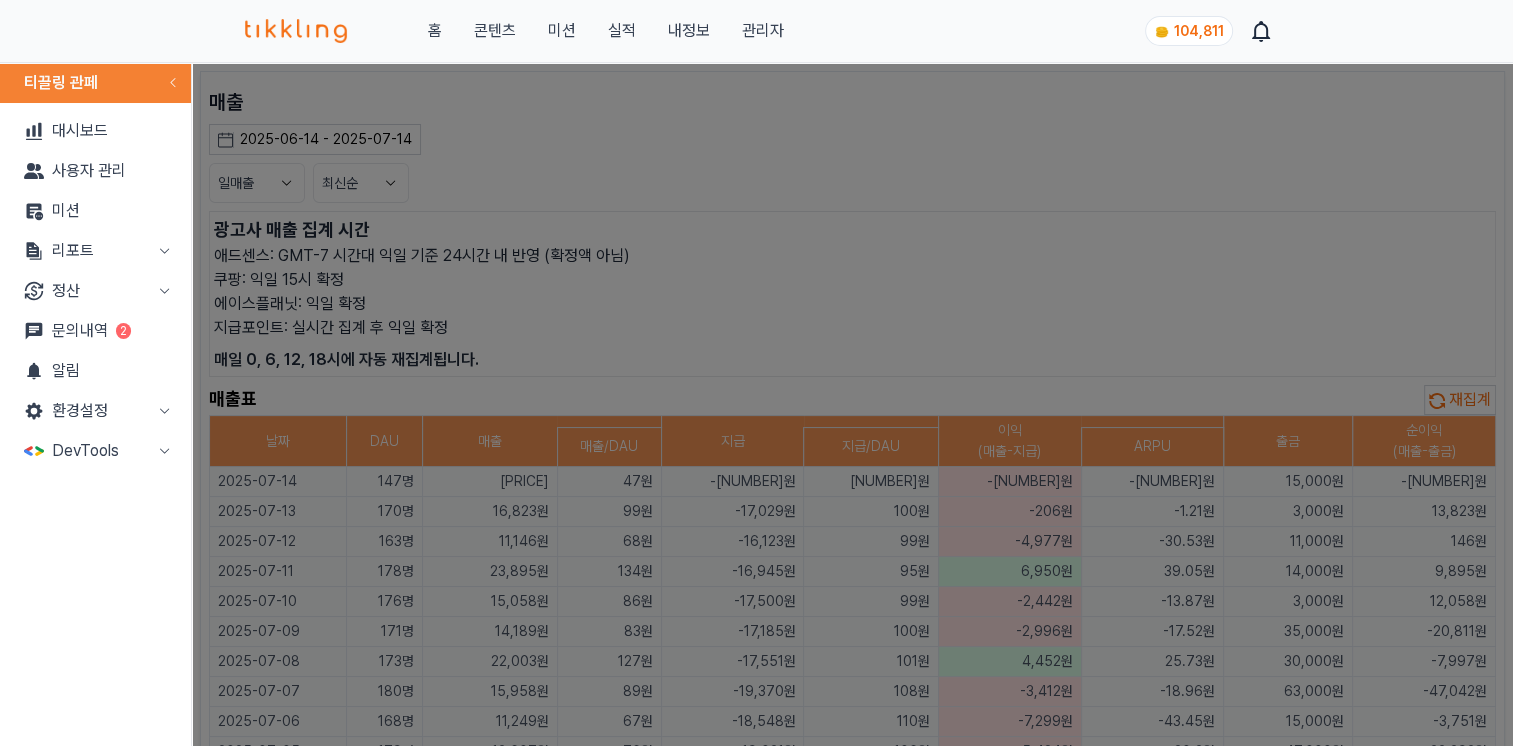 click on "대시보드" at bounding box center (95, 131) 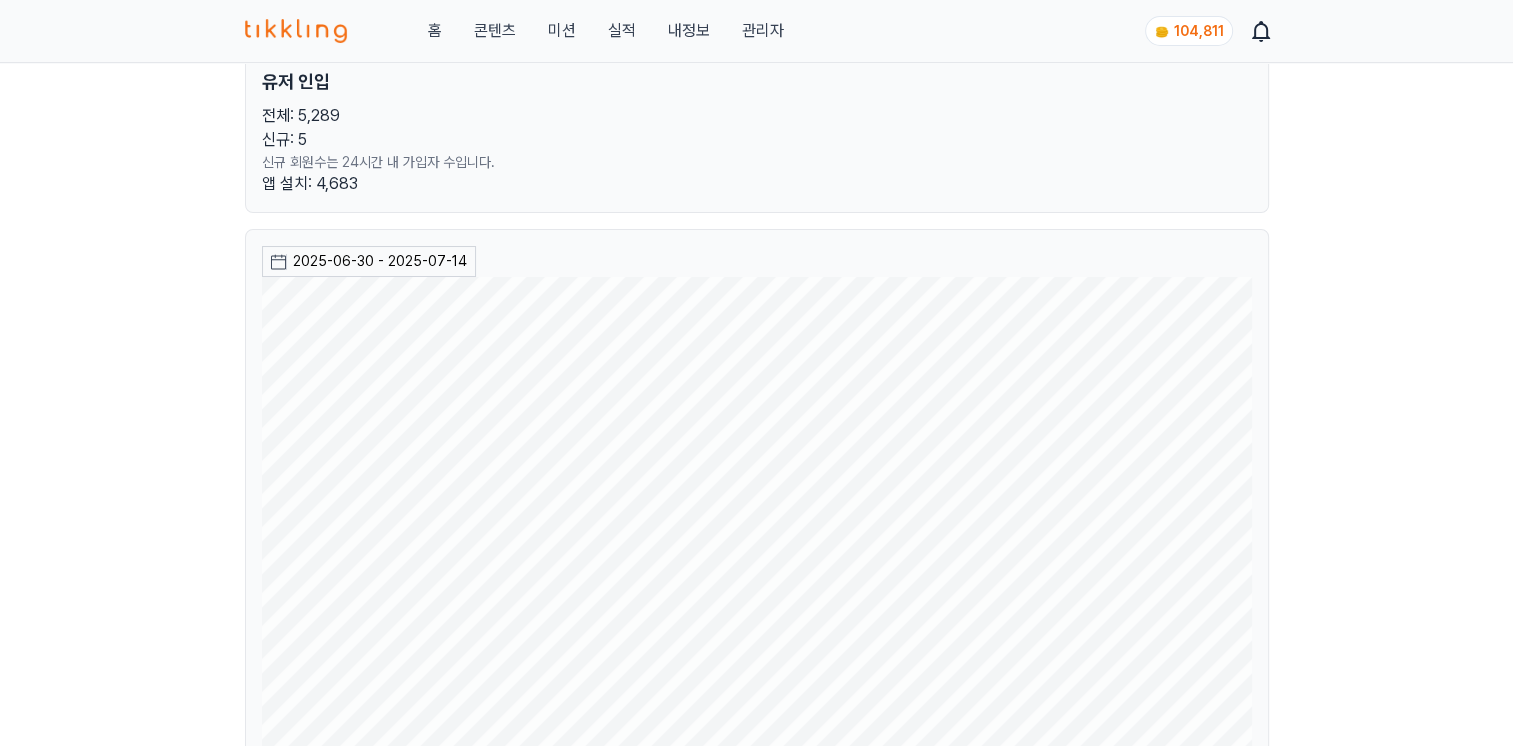 scroll, scrollTop: 0, scrollLeft: 0, axis: both 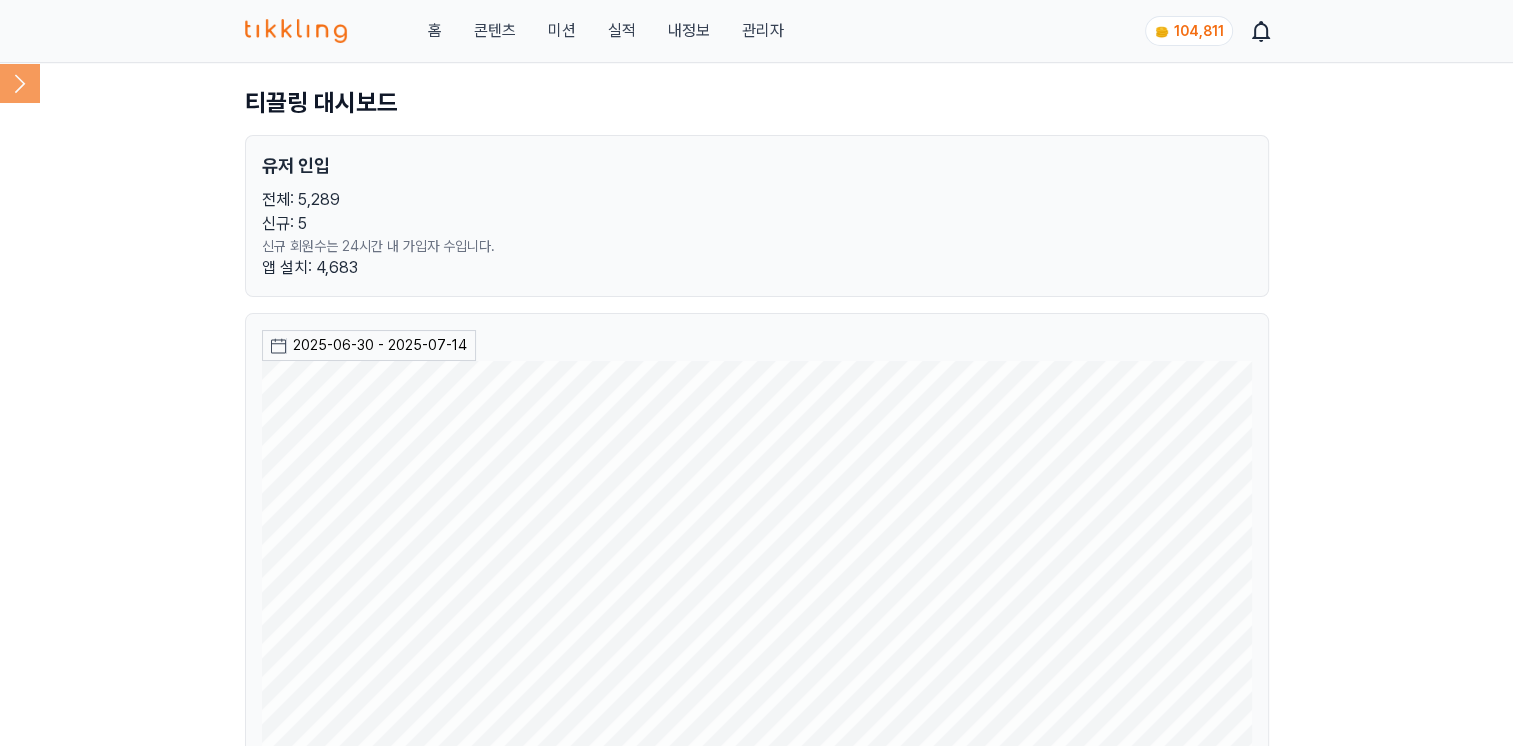 click 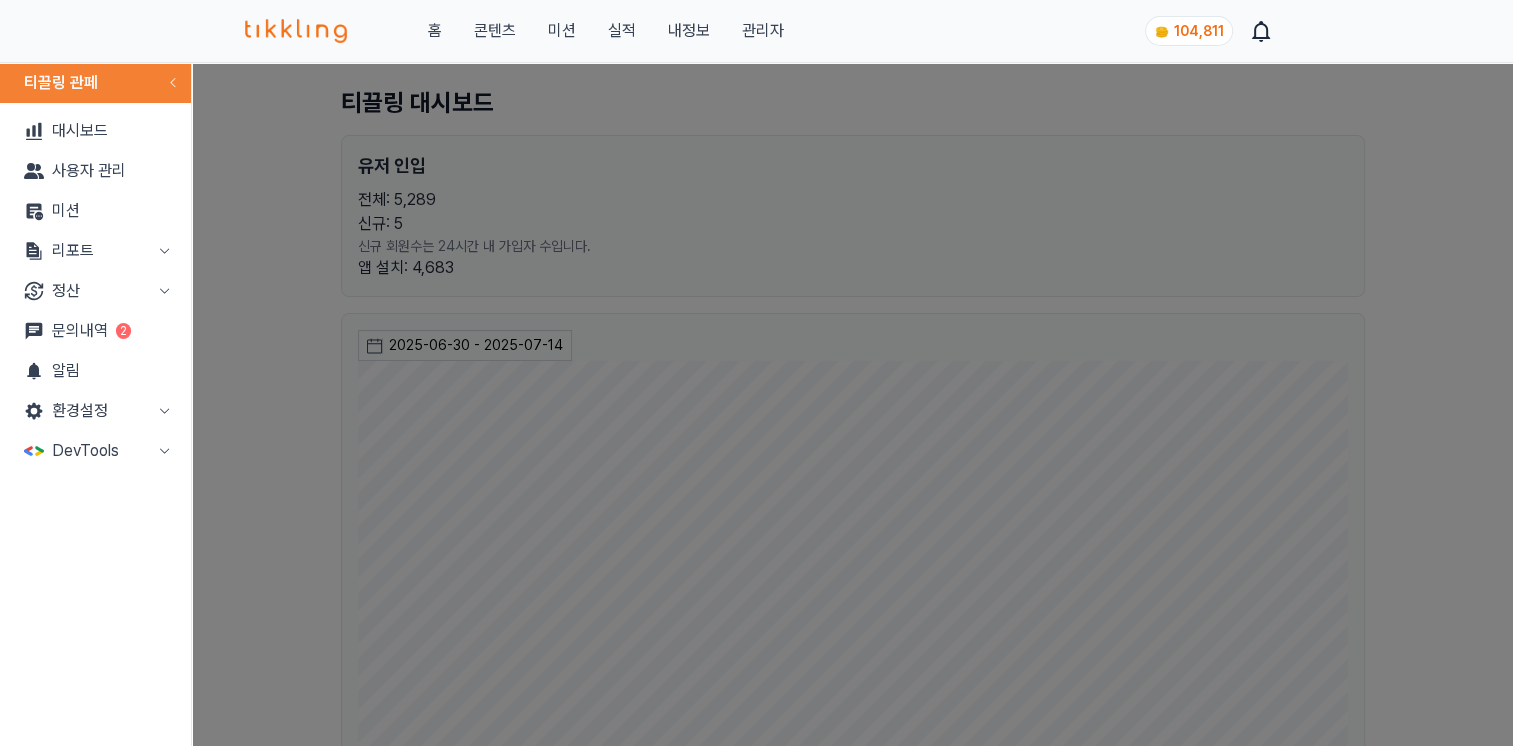 click on "리포트" at bounding box center [95, 251] 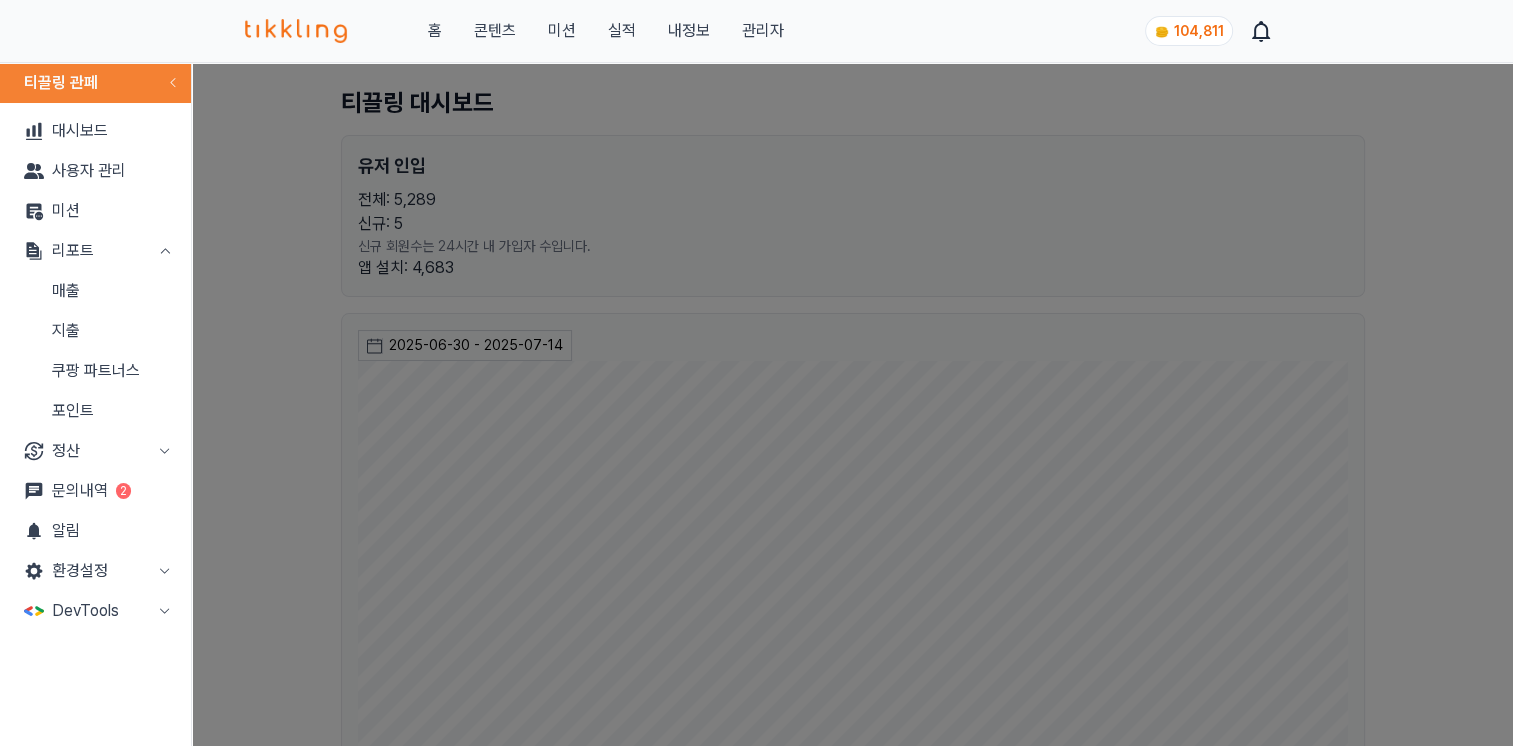 click on "매출" at bounding box center (95, 291) 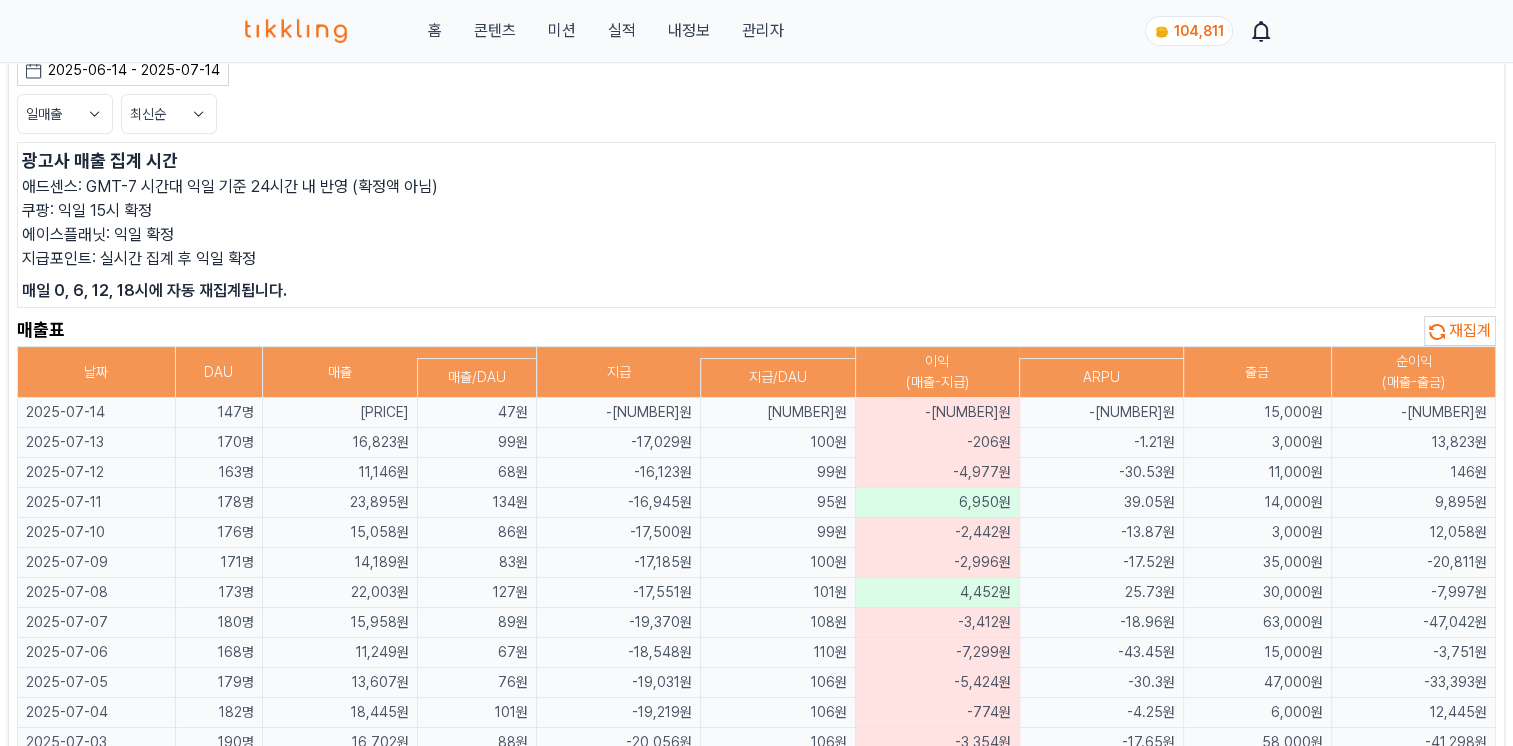 scroll, scrollTop: 100, scrollLeft: 0, axis: vertical 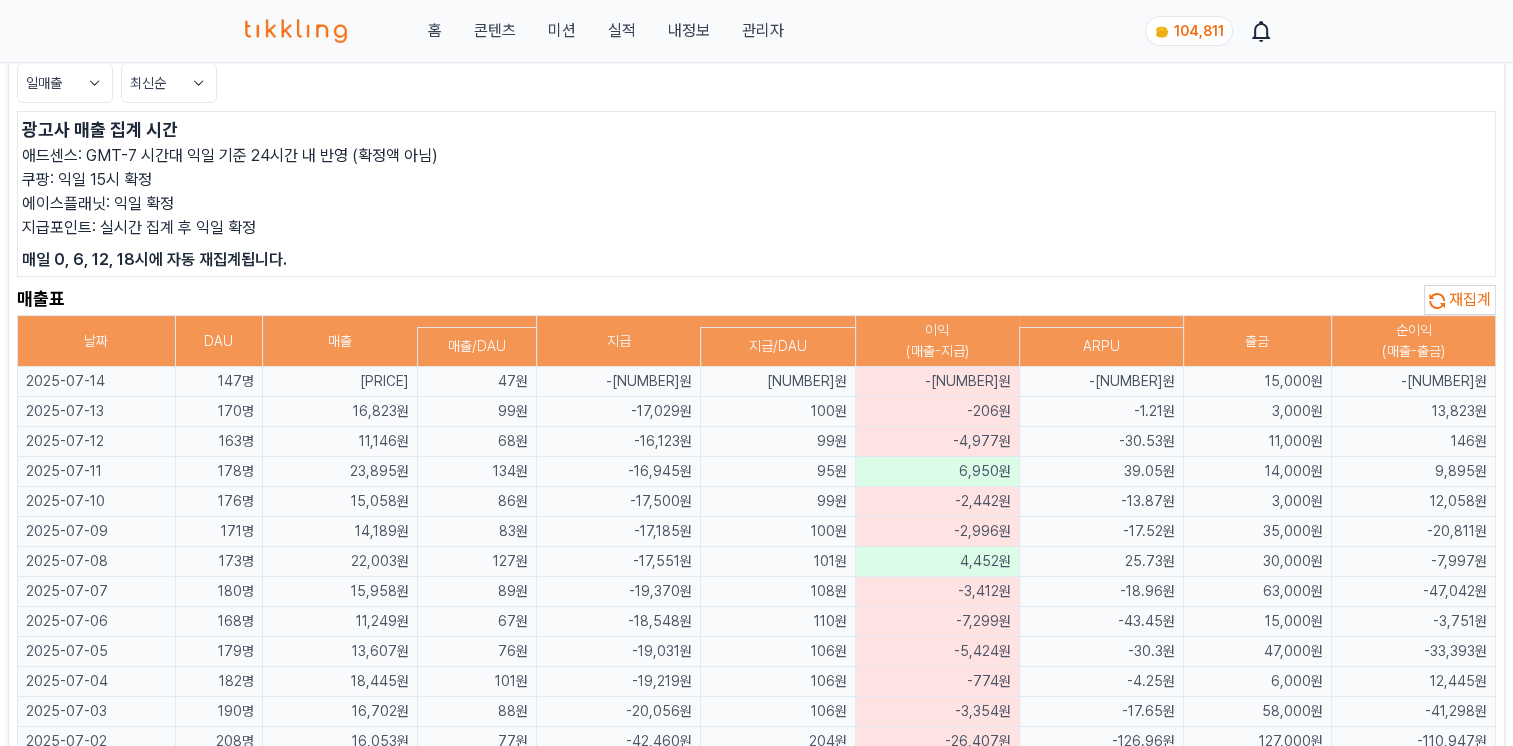 click on "재집계" at bounding box center (1470, 299) 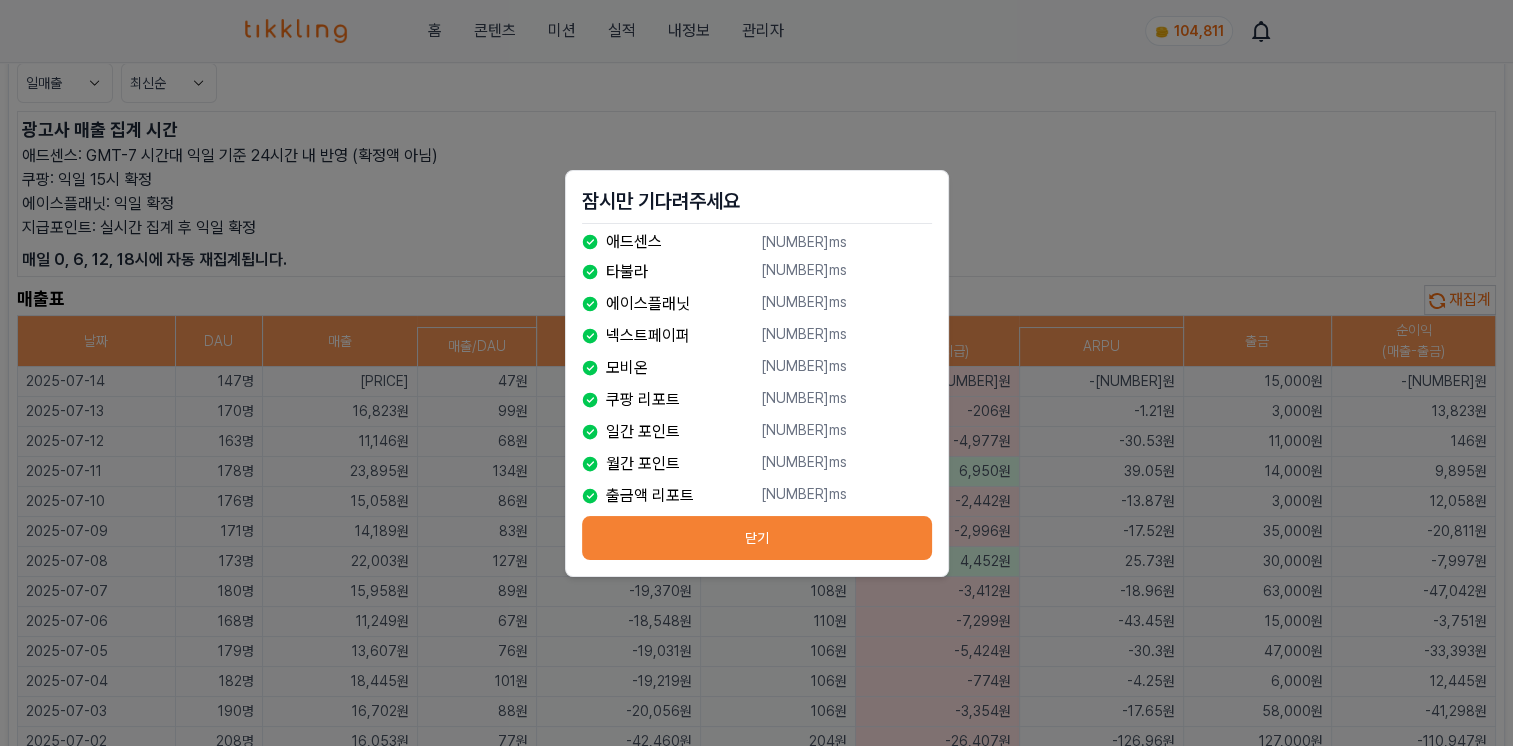 click on "닫기" at bounding box center (757, 538) 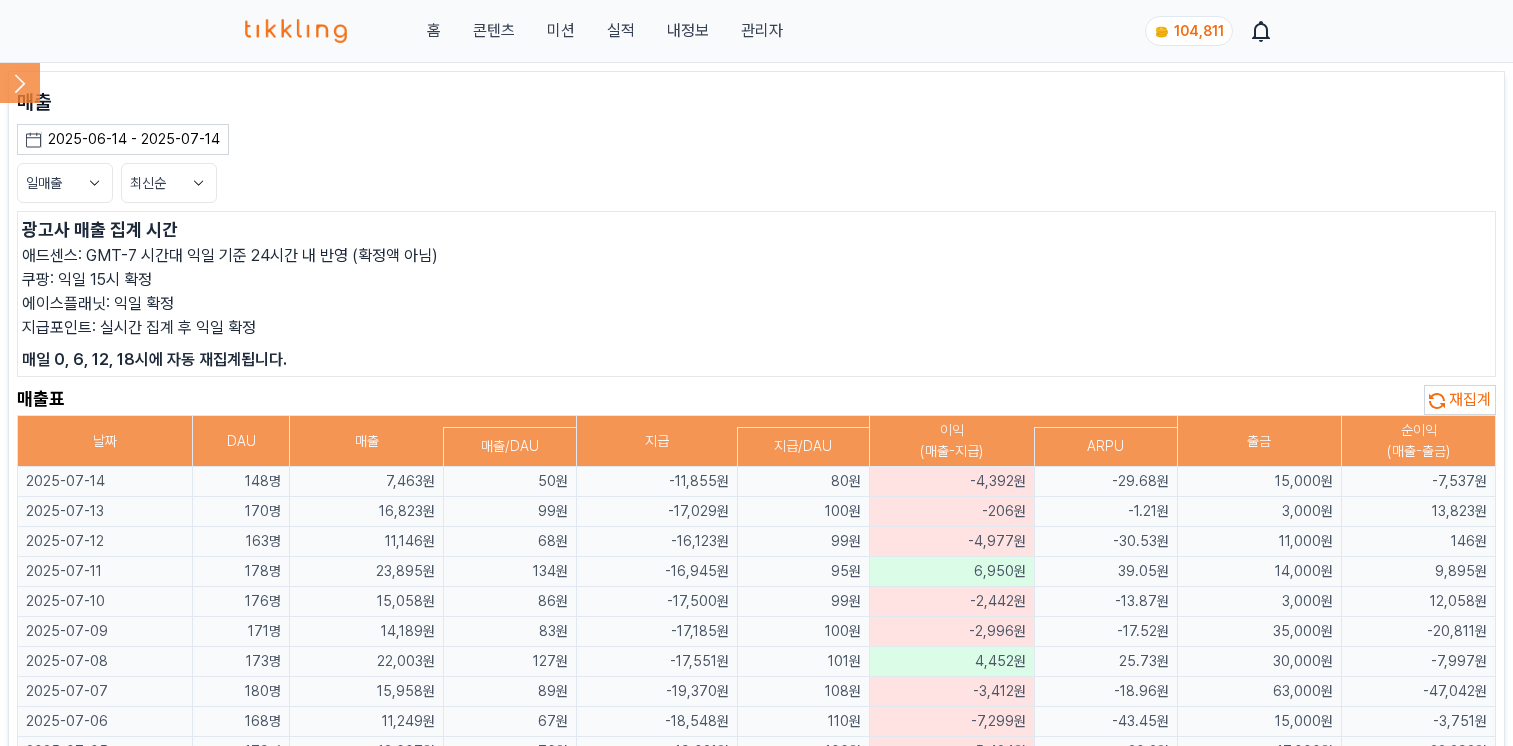 scroll, scrollTop: 100, scrollLeft: 0, axis: vertical 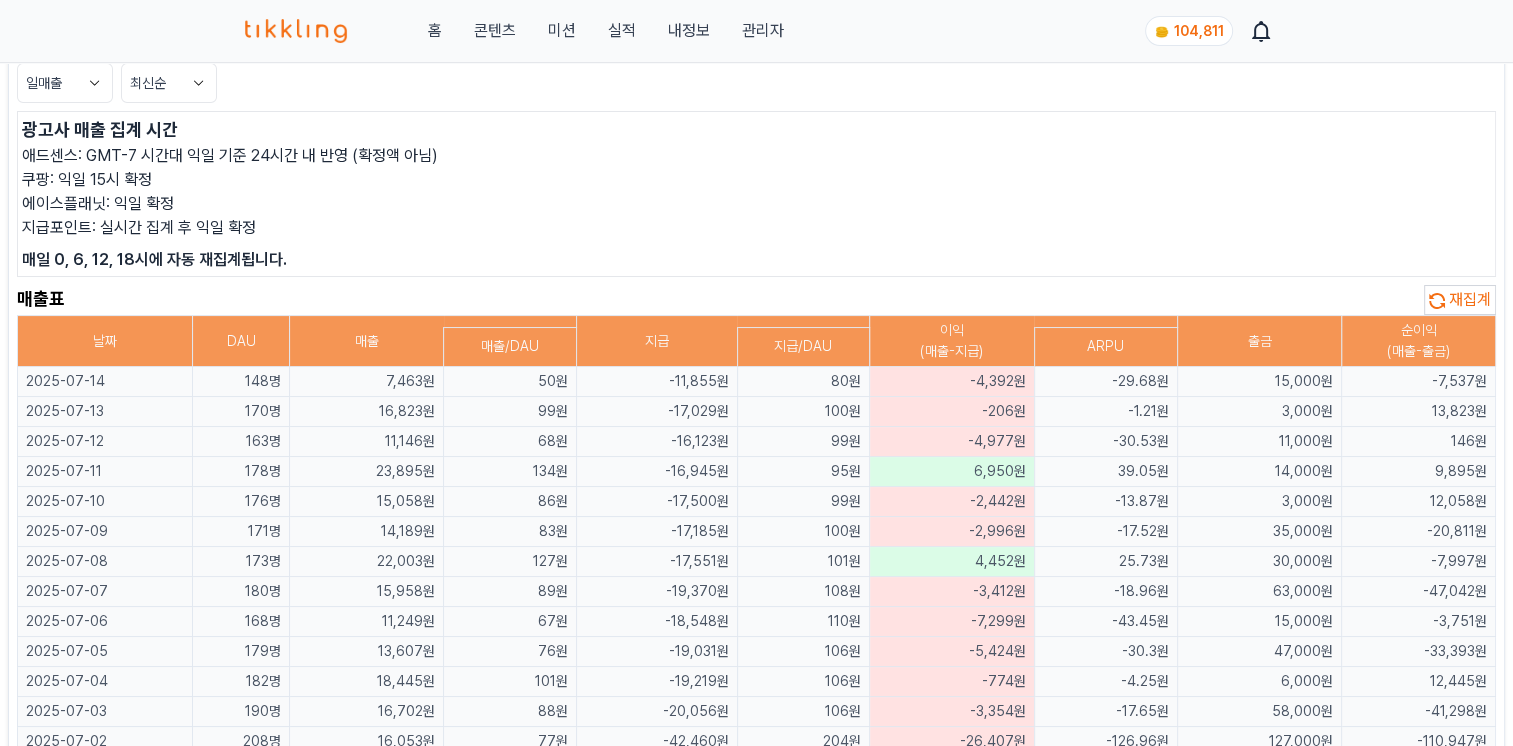 drag, startPoint x: 0, startPoint y: 0, endPoint x: 635, endPoint y: 200, distance: 665.75146 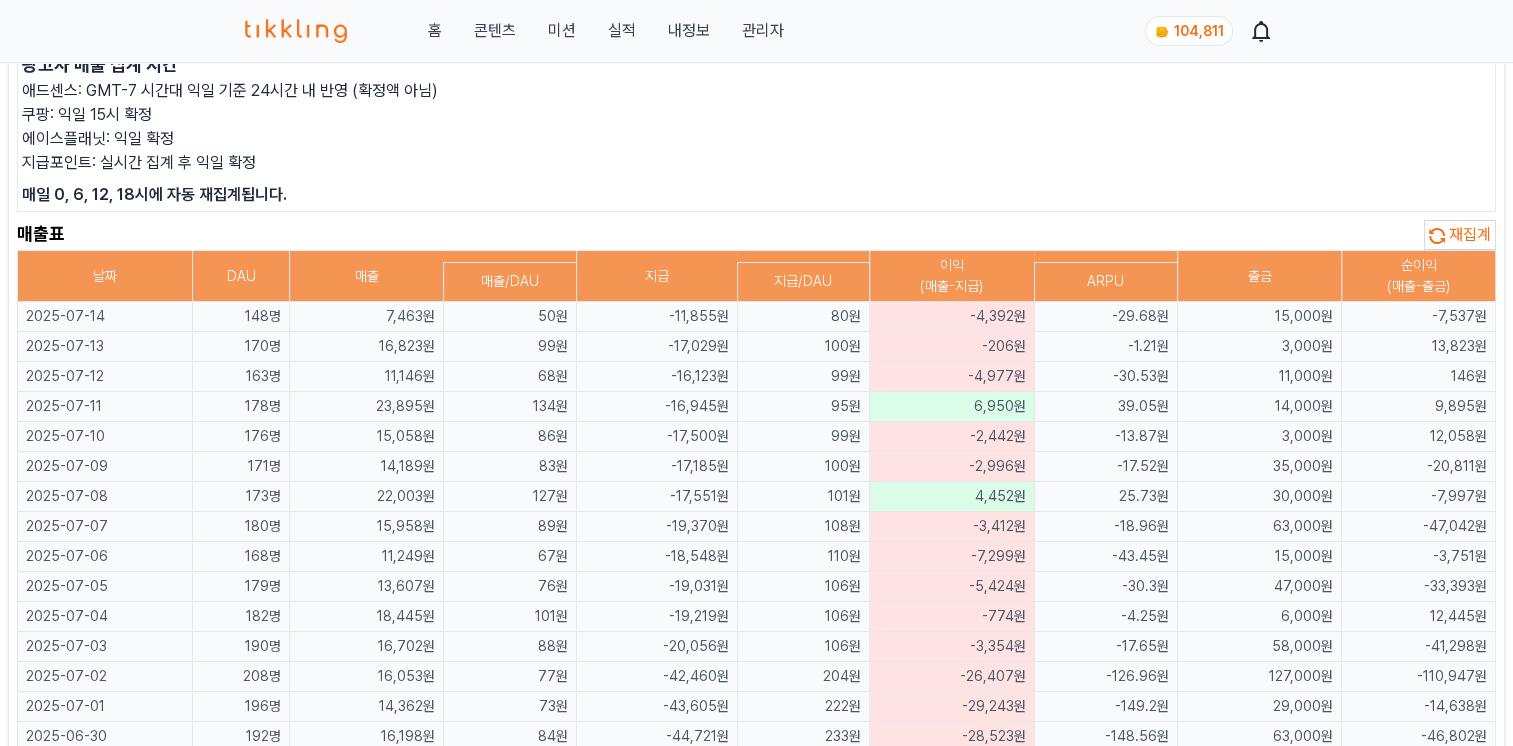 scroll, scrollTop: 200, scrollLeft: 0, axis: vertical 